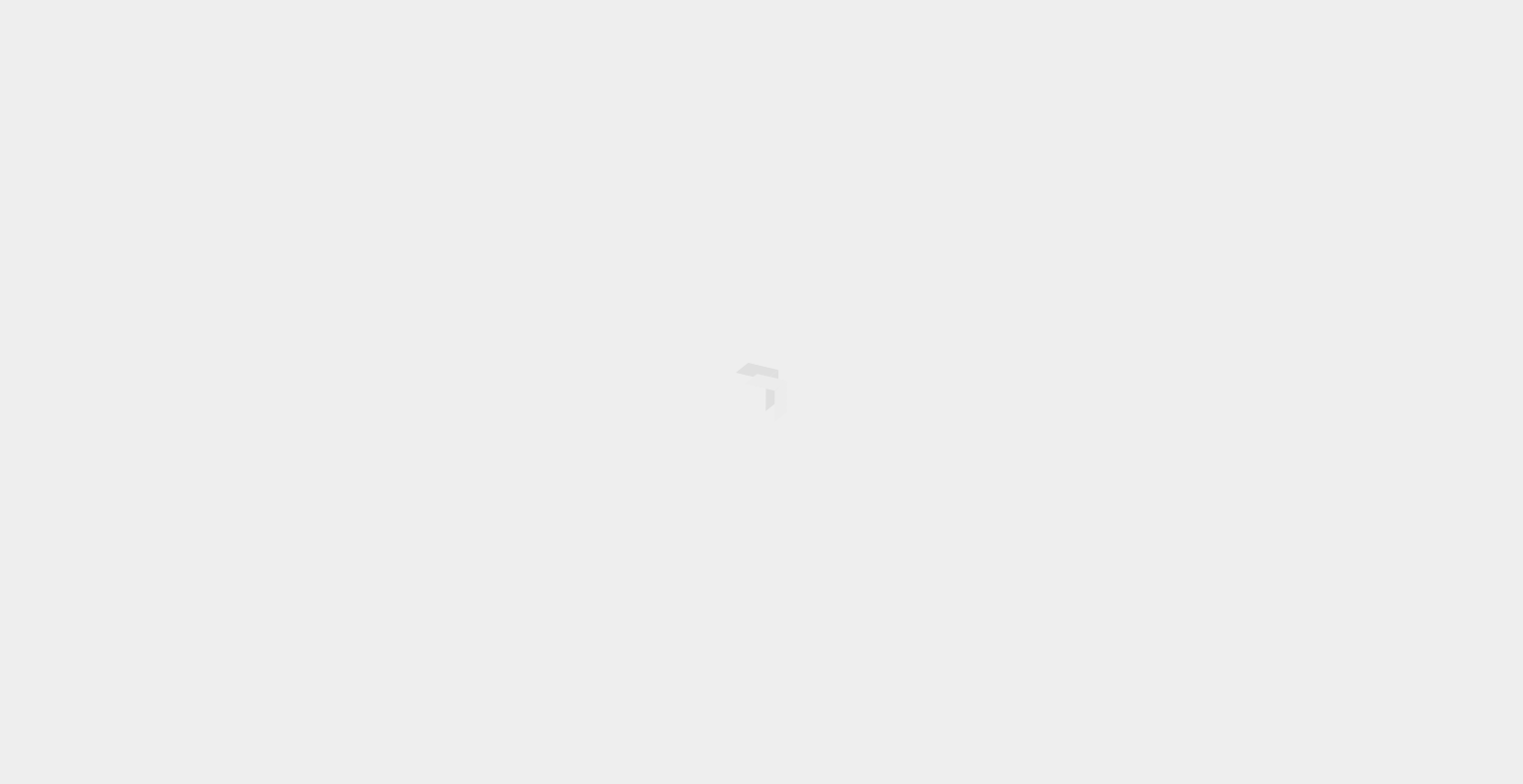 scroll, scrollTop: 0, scrollLeft: 0, axis: both 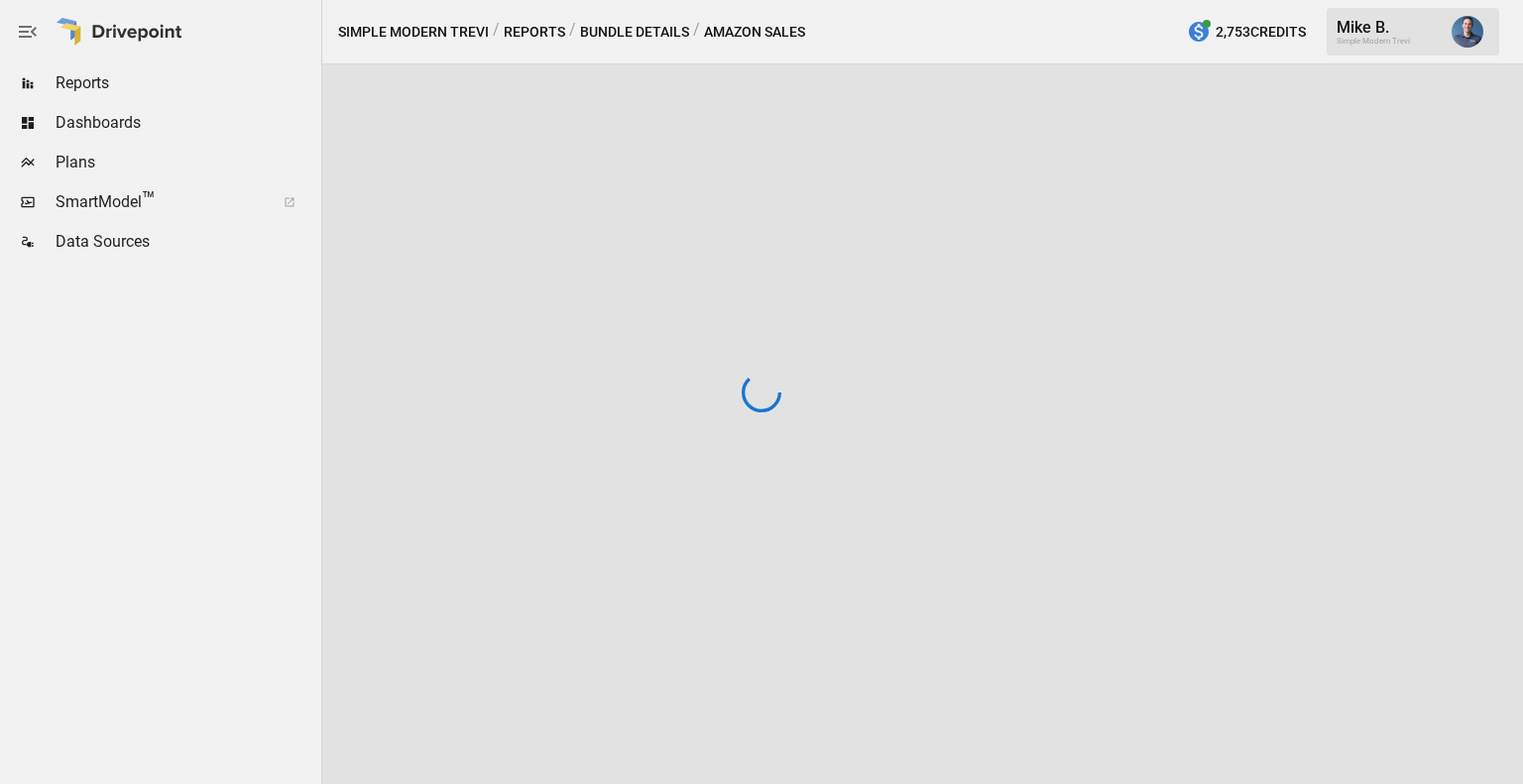 click on "Reports" at bounding box center (186, 83) 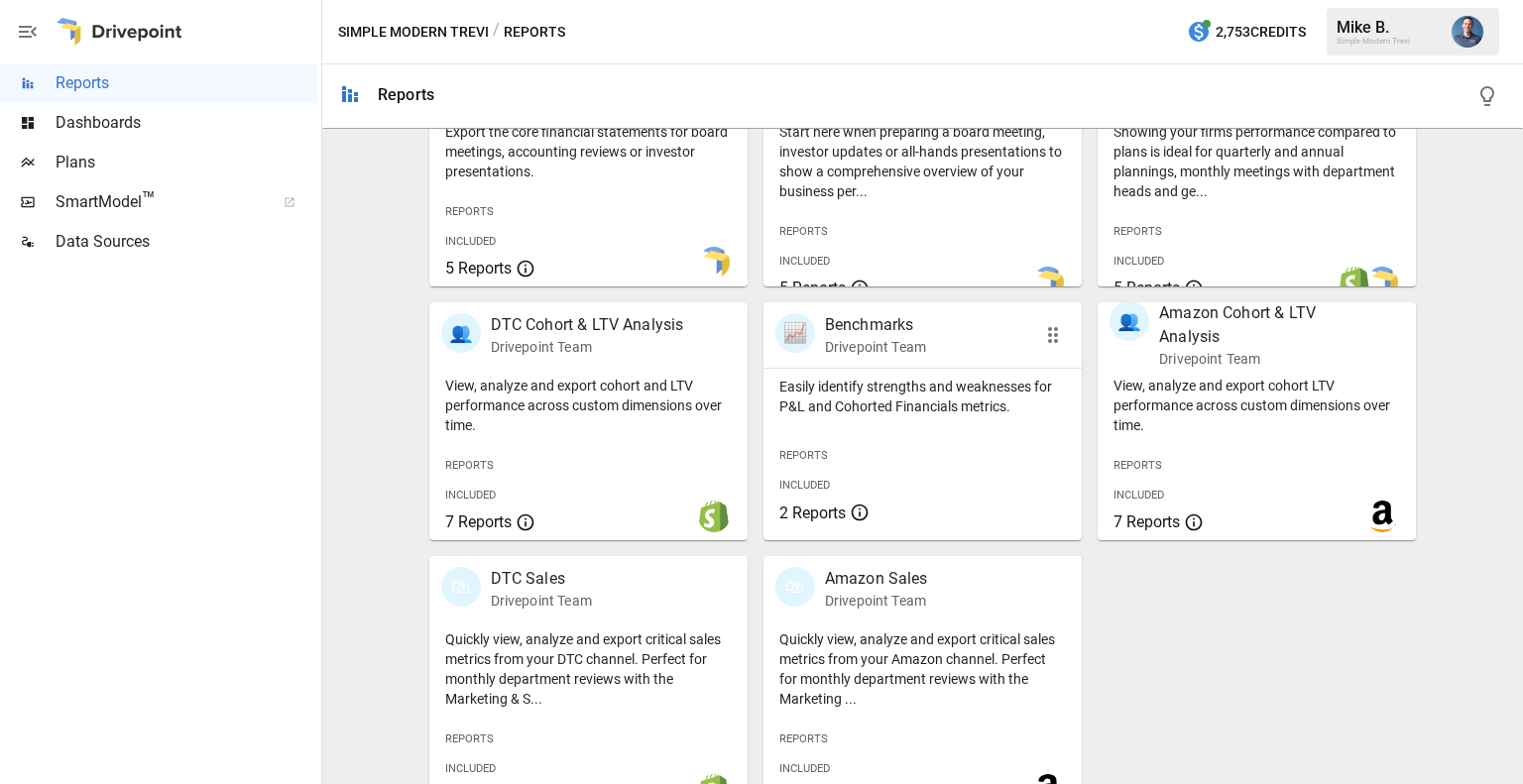 scroll, scrollTop: 498, scrollLeft: 0, axis: vertical 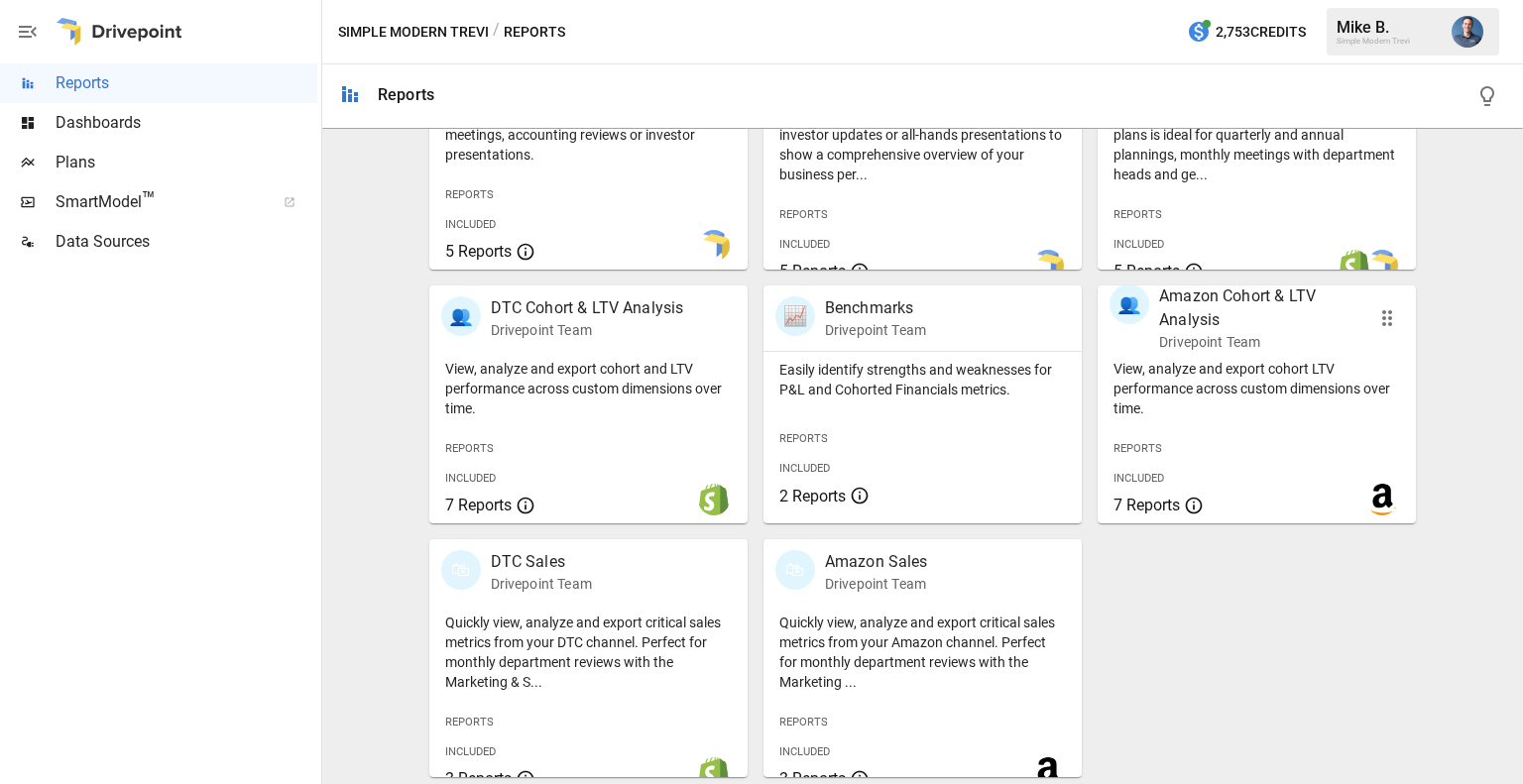 click on "View, analyze and export cohort LTV performance across custom dimensions over time." at bounding box center (588, 135) 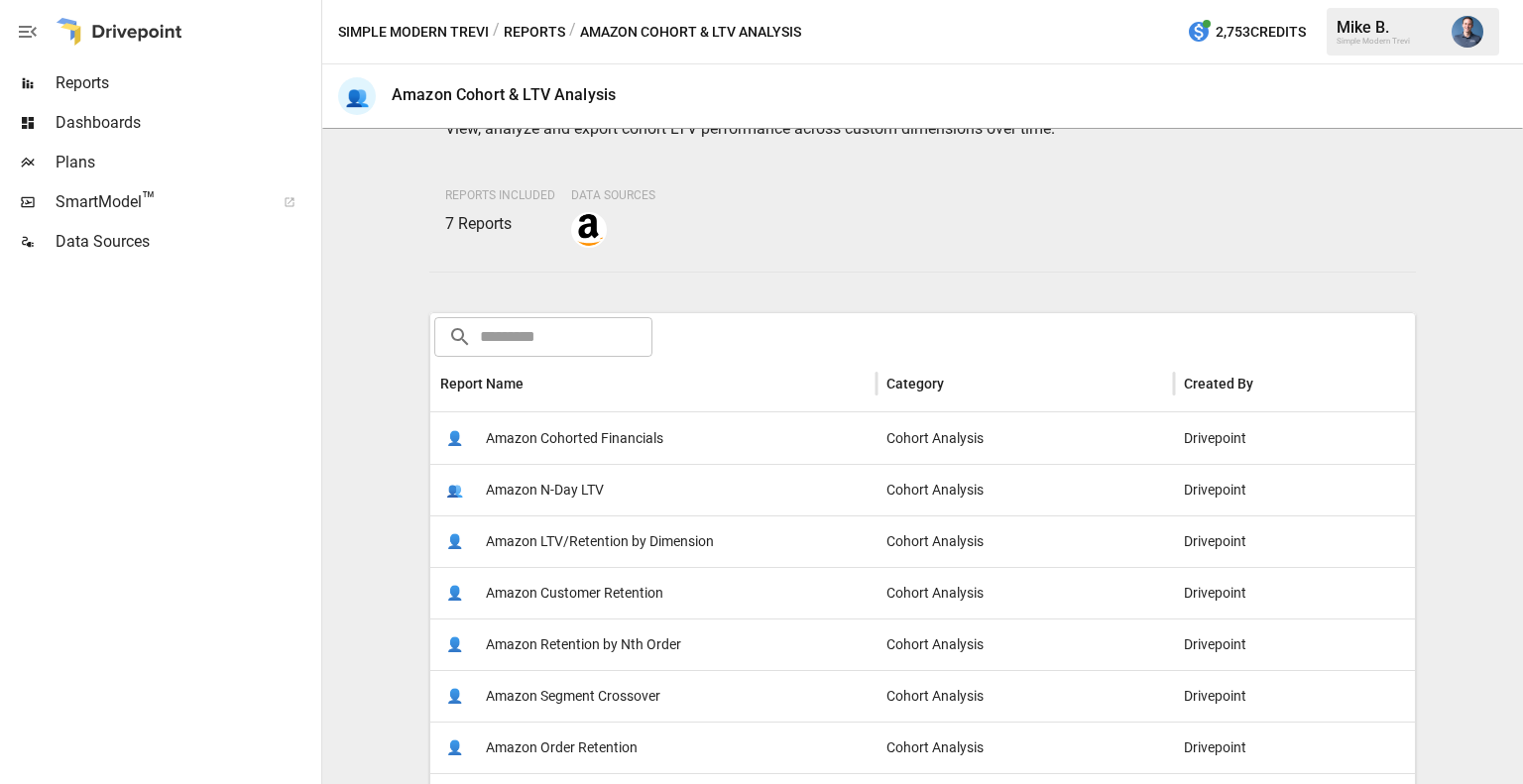 scroll, scrollTop: 448, scrollLeft: 0, axis: vertical 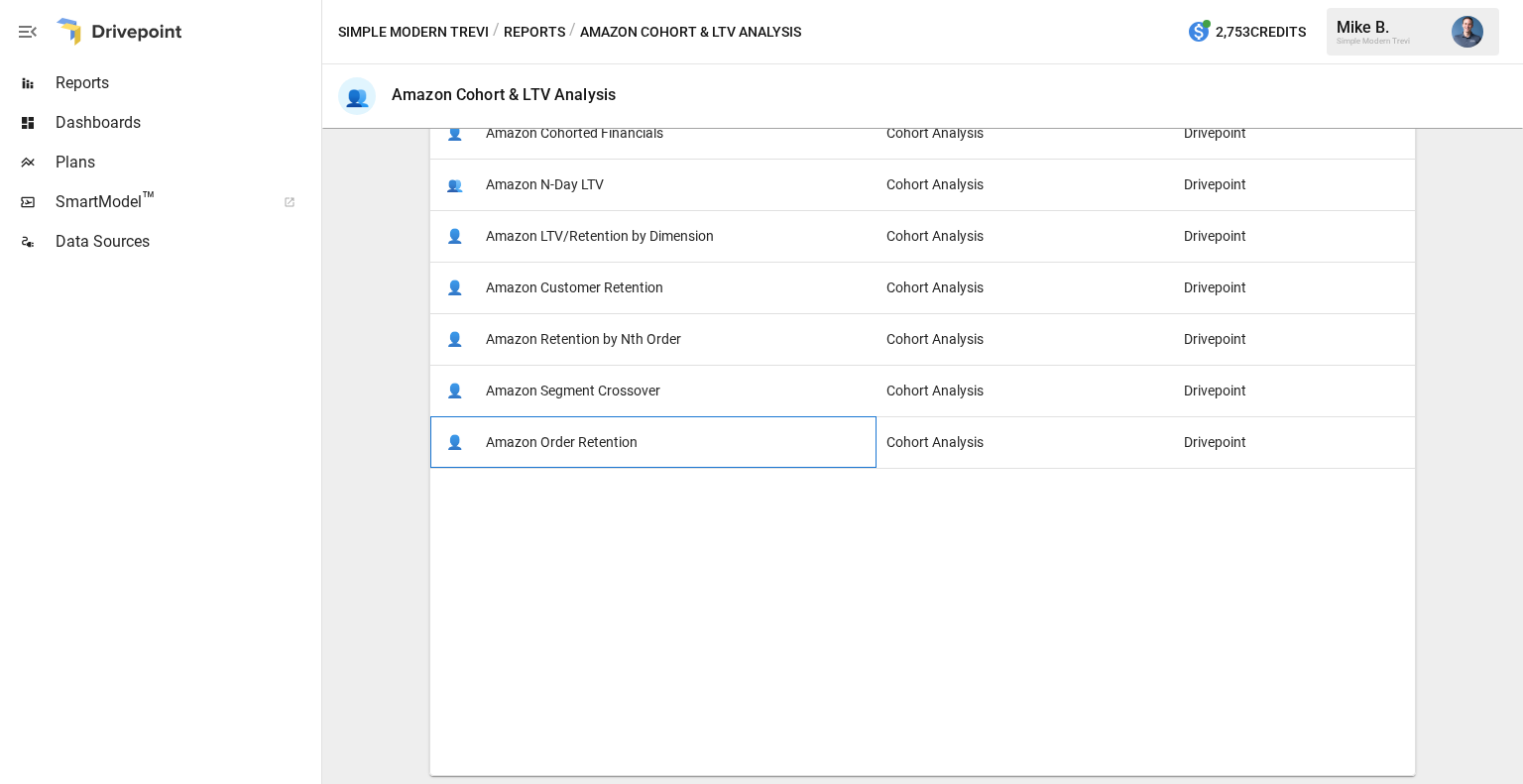 click on "Amazon Order Retention" at bounding box center (561, 442) 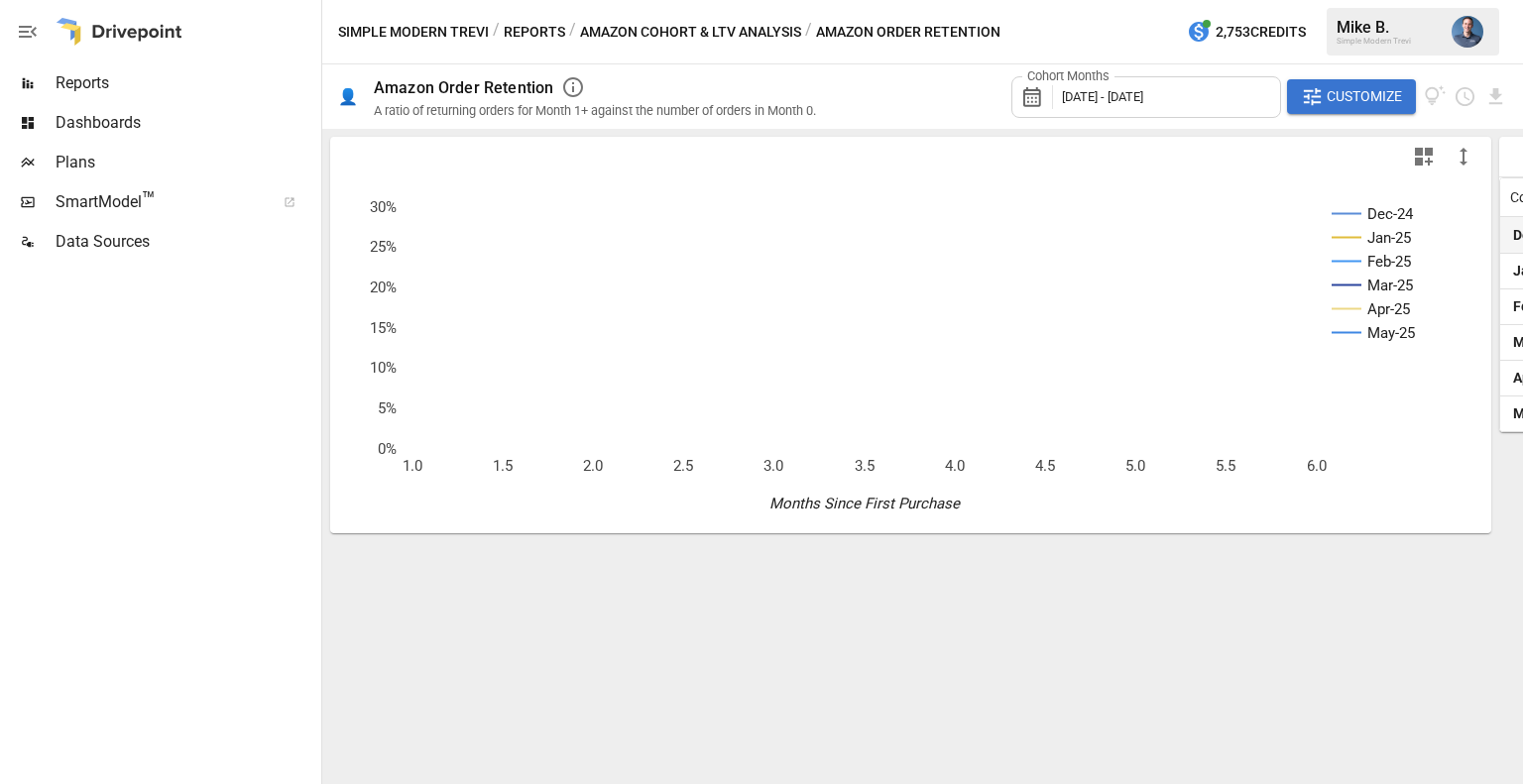 scroll, scrollTop: 0, scrollLeft: 0, axis: both 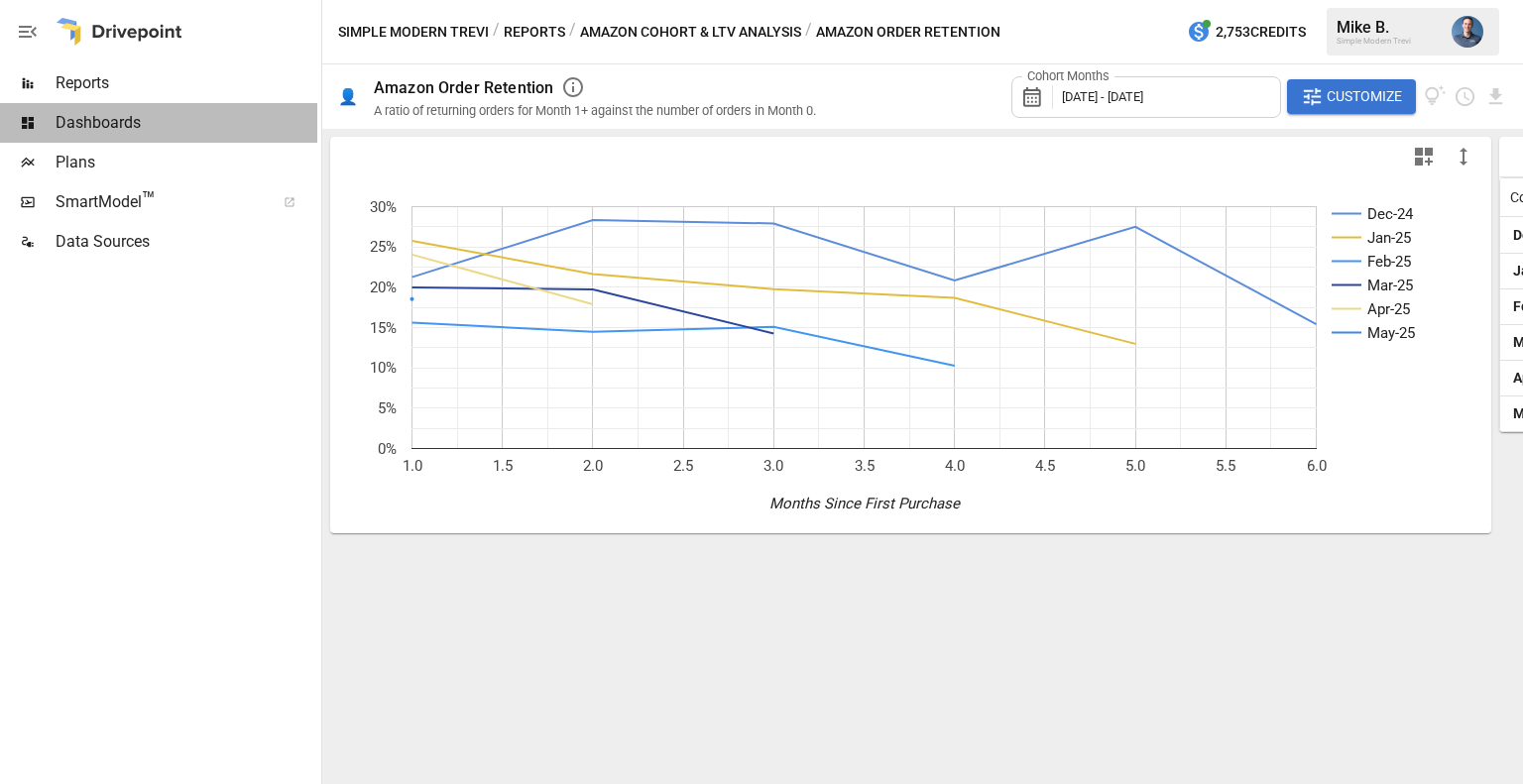 click on "Dashboards" at bounding box center [186, 83] 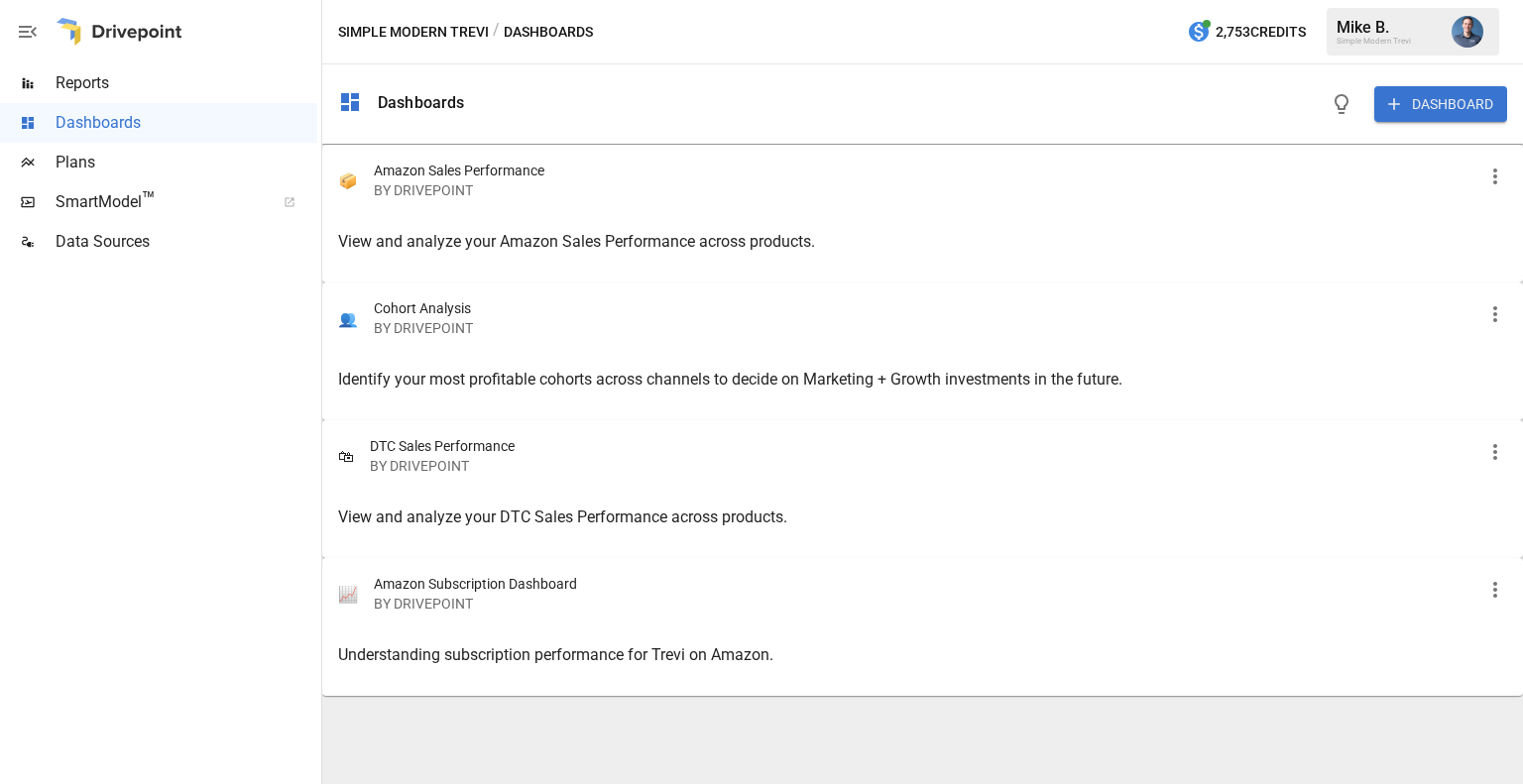 click on "👥 Cohort Analysis BY DRIVEPOINT" at bounding box center [922, 180] 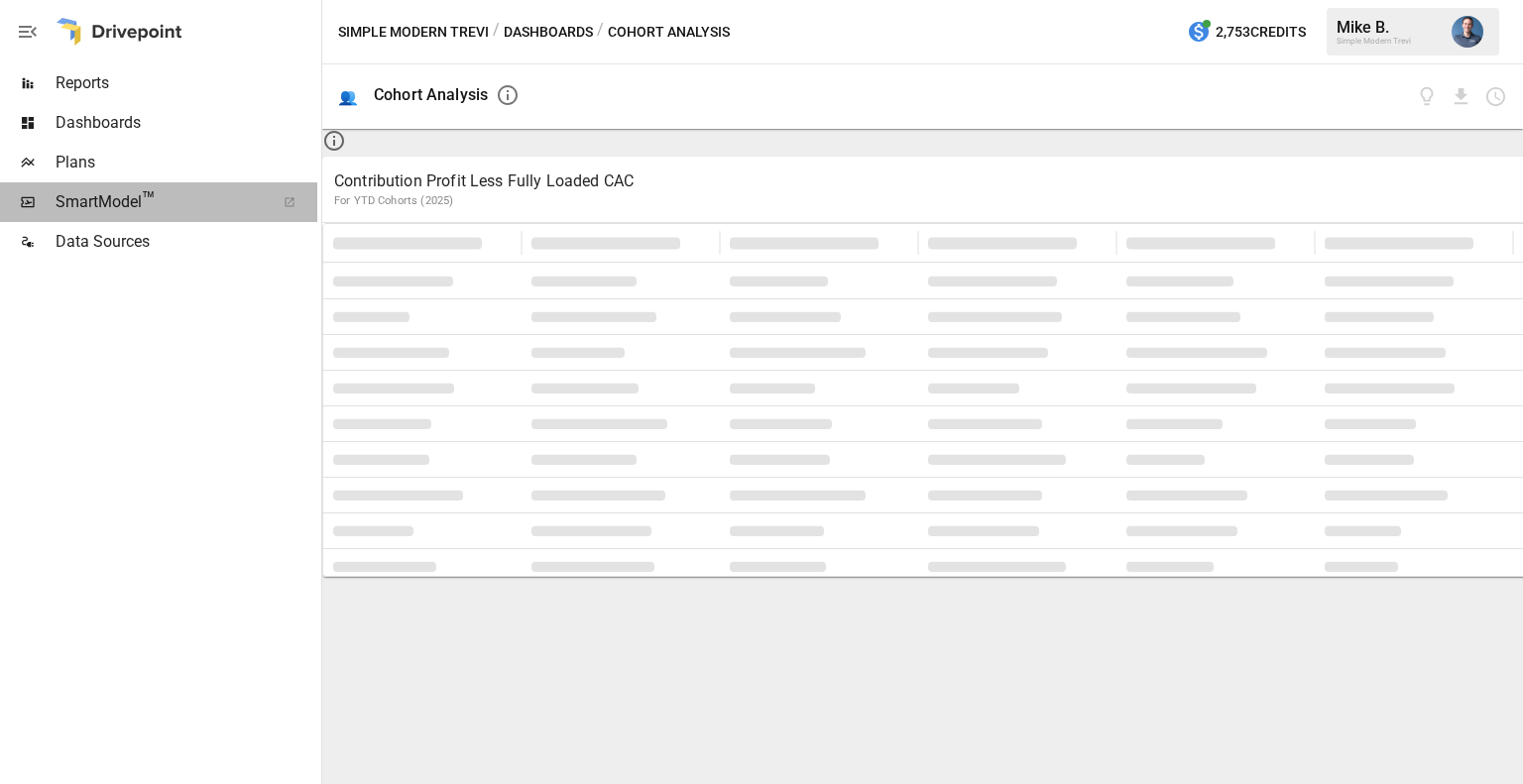 drag, startPoint x: 178, startPoint y: 192, endPoint x: 144, endPoint y: 150, distance: 54.037024 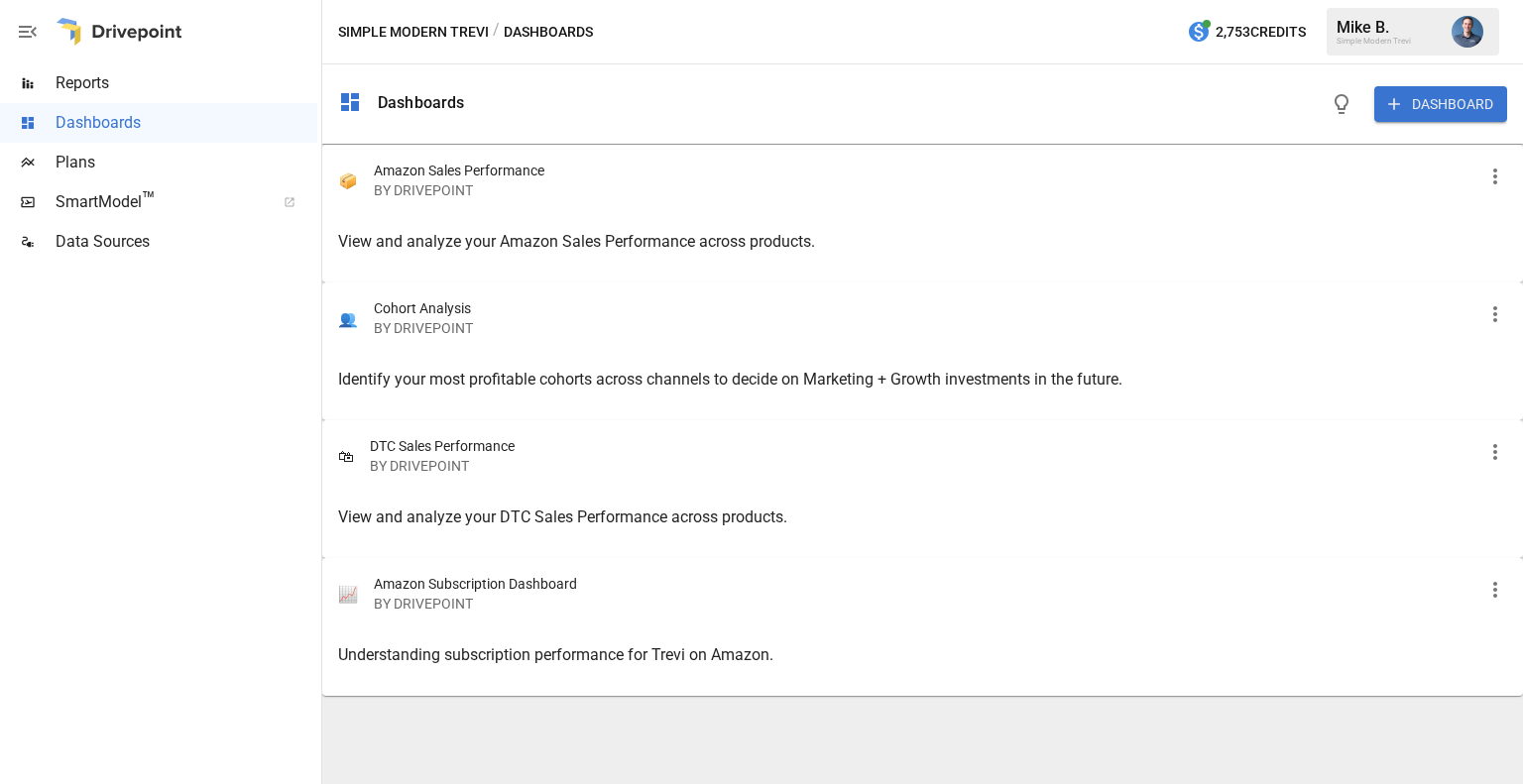 click on "Reports" at bounding box center [186, 83] 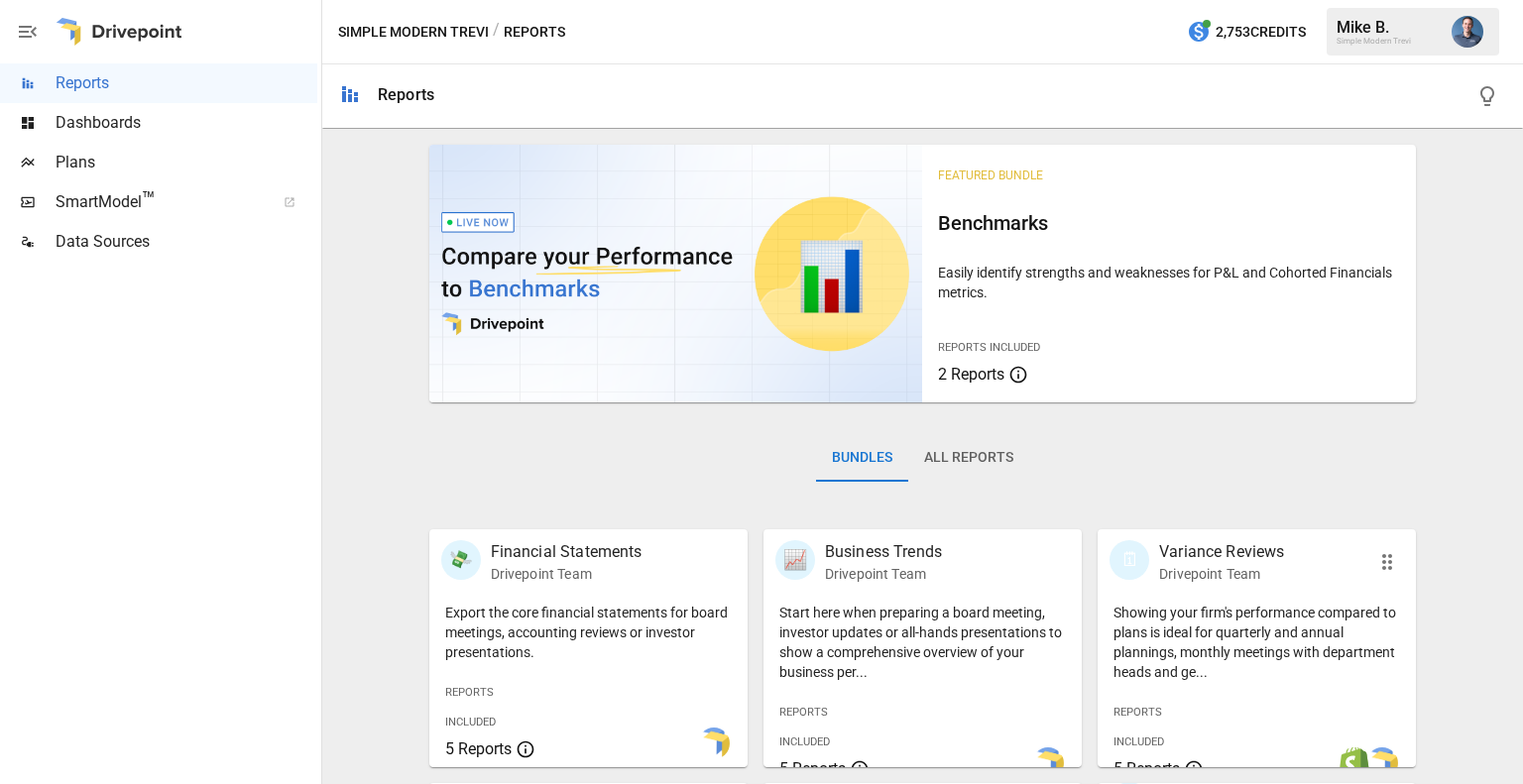 scroll, scrollTop: 330, scrollLeft: 0, axis: vertical 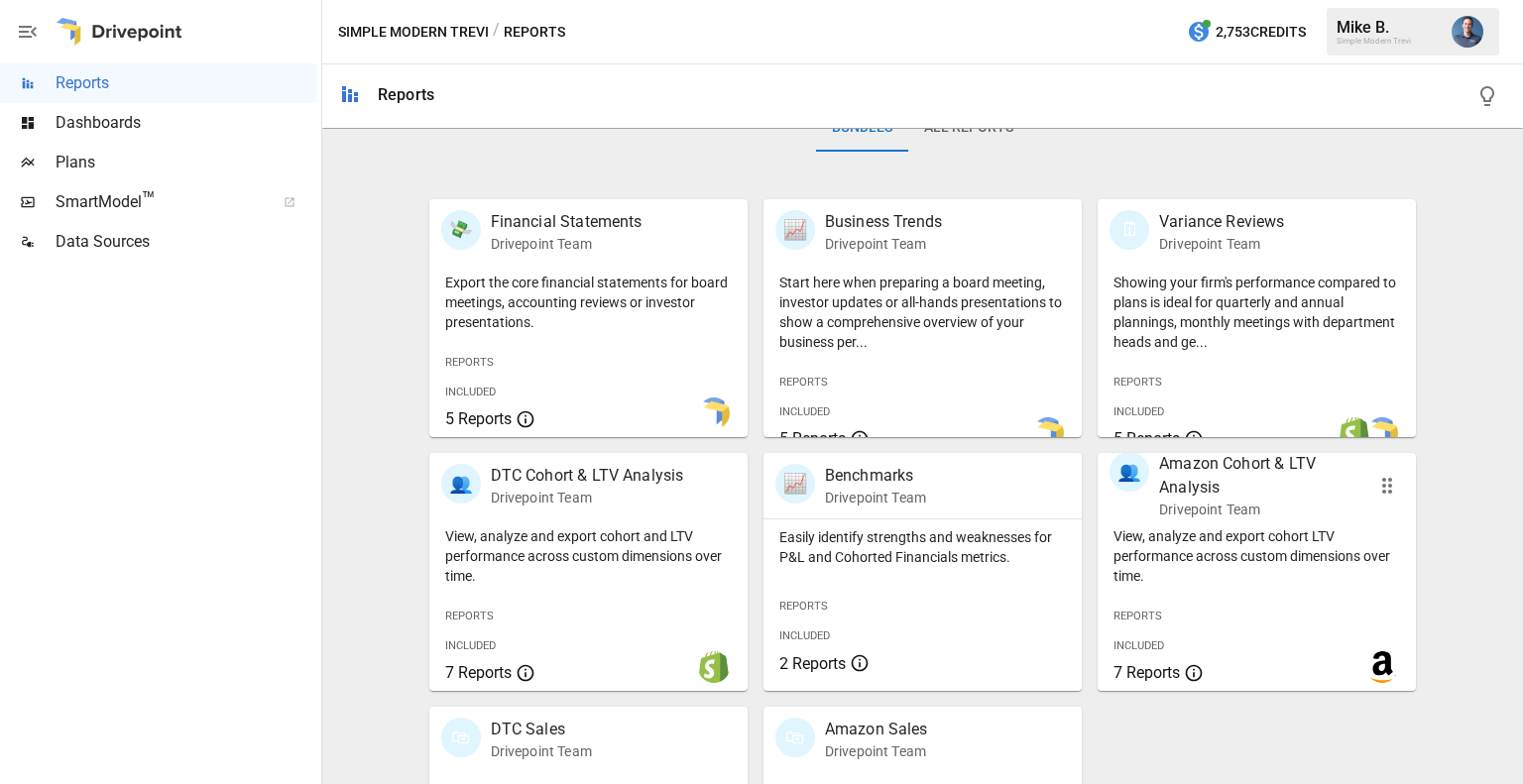 click on "View, analyze and export cohort LTV performance across custom dimensions over time." at bounding box center (588, 302) 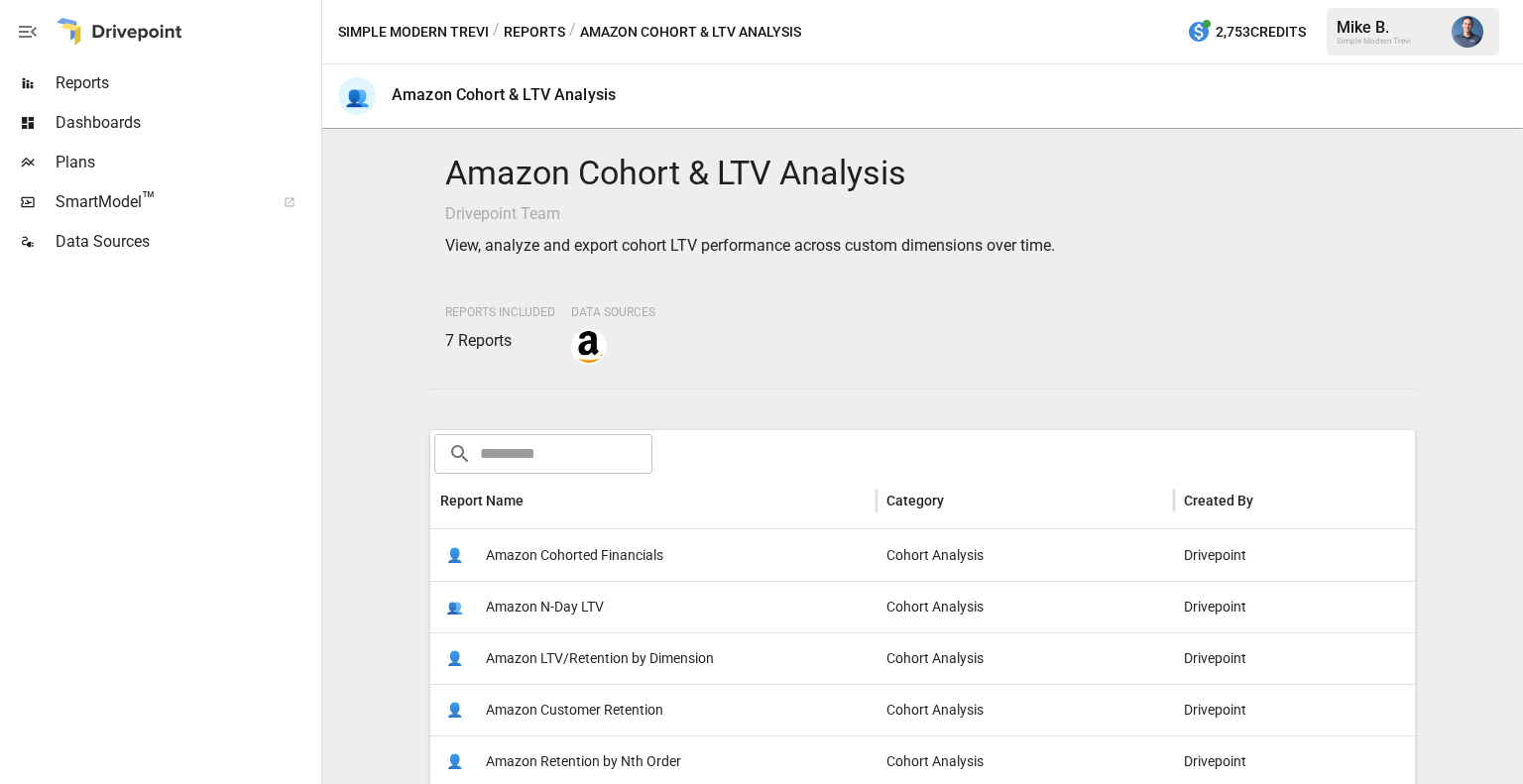 scroll, scrollTop: 330, scrollLeft: 0, axis: vertical 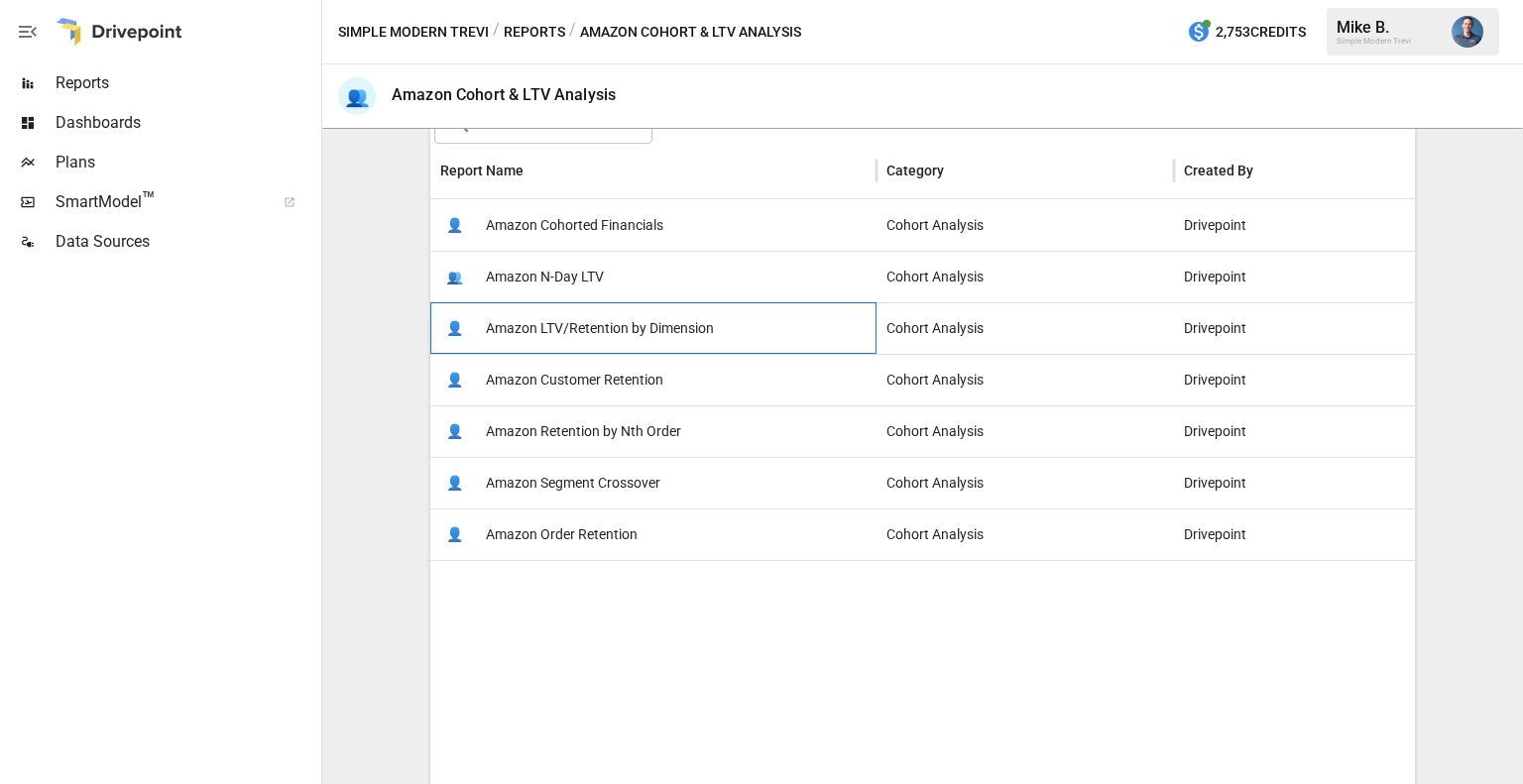 click on "Amazon LTV/Retention by Dimension" at bounding box center (574, 225) 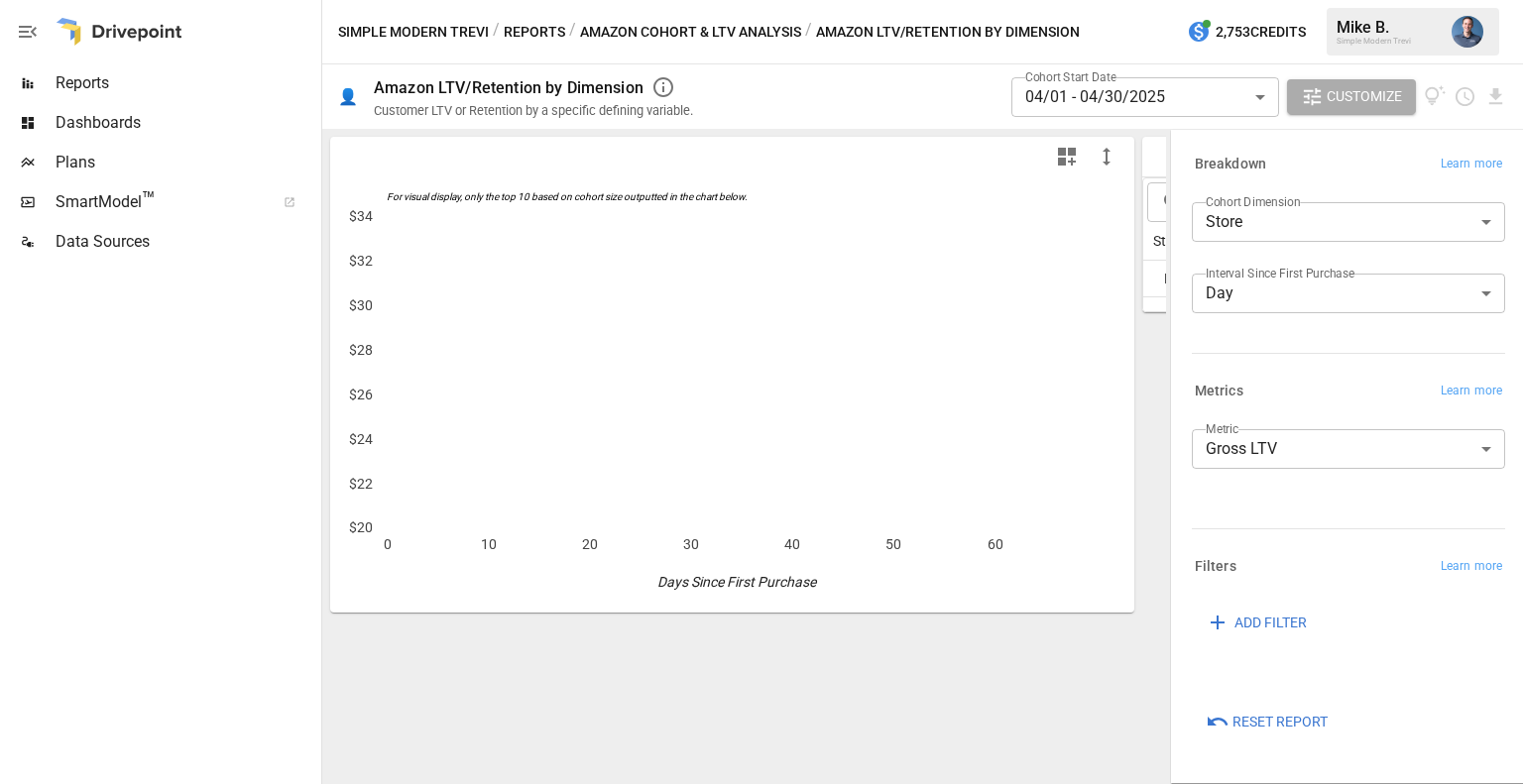 scroll, scrollTop: 0, scrollLeft: 0, axis: both 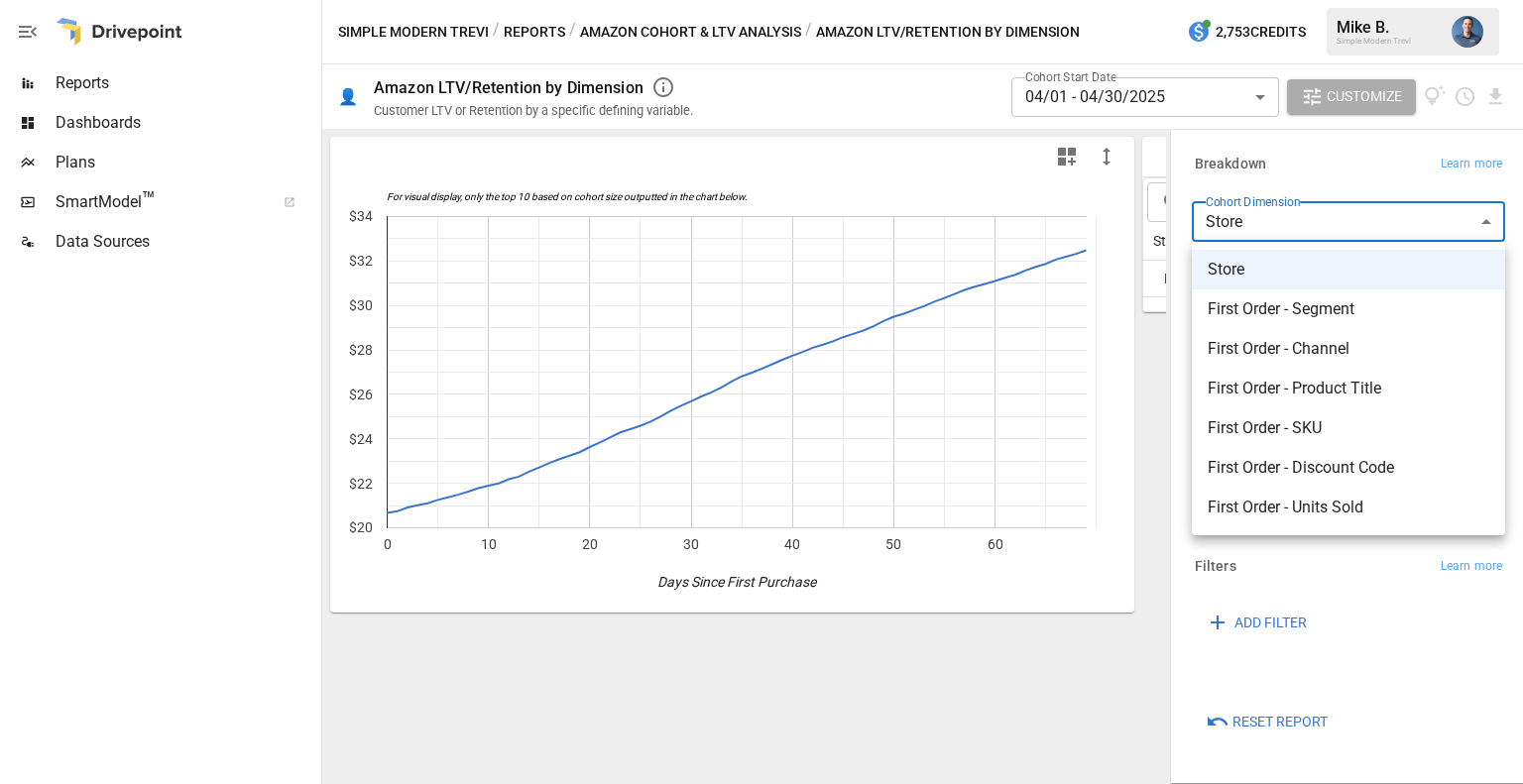 click on "Reports Dashboards Plans SmartModel ™ Data Sources Simple Modern Trevi / Reports / Amazon Cohort & LTV Analysis / Amazon LTV/Retention by Dimension 2,753  Credits [FIRST] [LAST]. Simple Modern Trevi 👤 Amazon LTV/Retention by Dimension Customer LTV or Retention by a specific defining variable. Cohort Start Date [DATE] ****** ​ Customize For visual display, only the top 10 based on cohort size outputted in the chart below. 0 10 20 30 40 50 60 $20 $22 $24 $26 $28 $30 $32 $34 Days Since First Purchase For visual display, only the top 10 based on cohort size outputted in the chart below. ​ ​ Store  Cohort Size   0   1   2   3   4   5   6 Drink Trevi 12,468 $20.67 $20.74 $20.92 $21.02 $21.11 $21.25 $21.37 Breakdown Learn more Cohort Dimension Store ***** ​ Interval Since First Purchase Day *** ​ Metrics Learn more Metric Gross LTV ********* ​ Filters Learn more ADD FILTER Reset Report Store First Order - Segment First Order - Channel First Order - Product Title First Order - SKU" at bounding box center [762, 0] 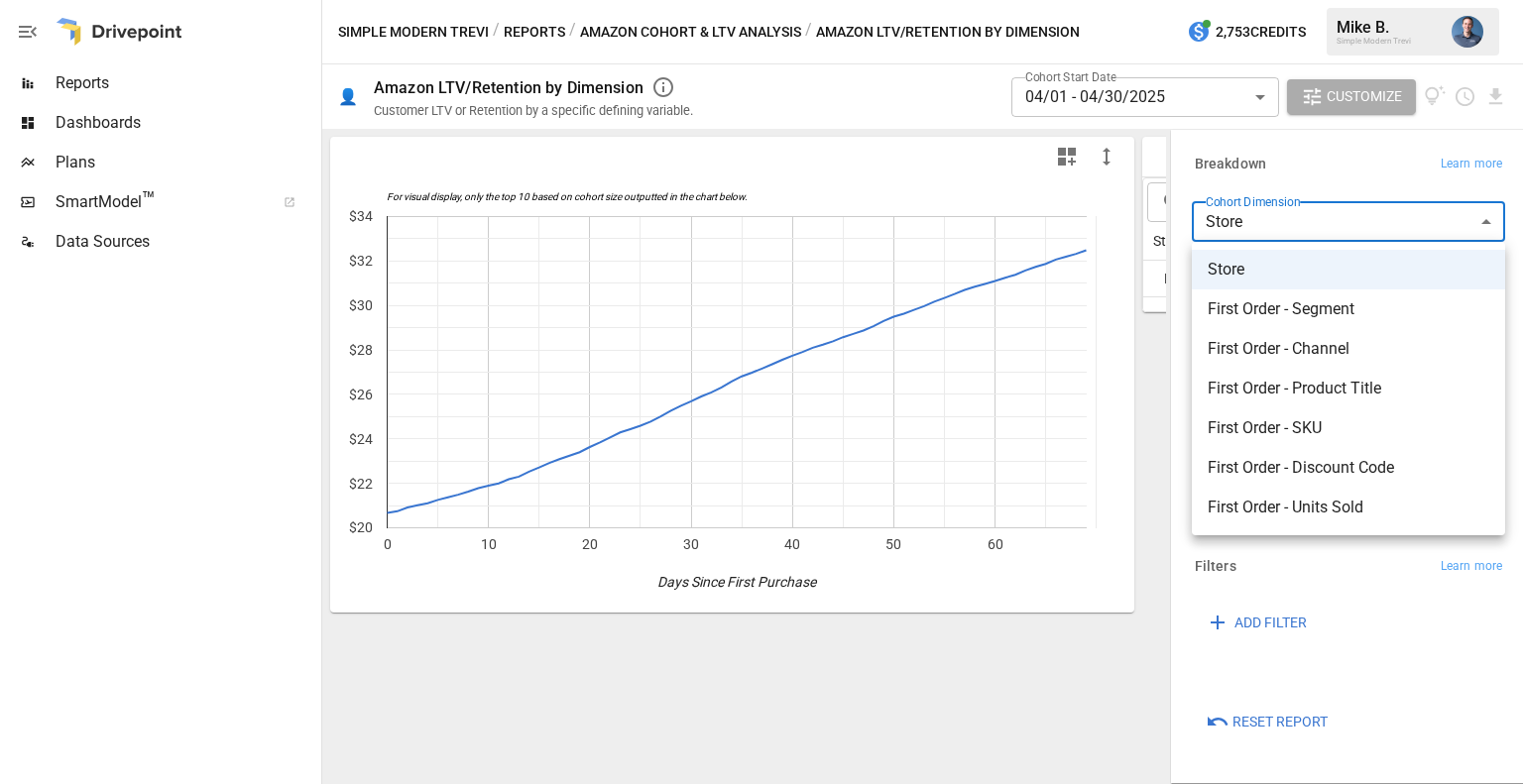 click on "First Order - Segment" at bounding box center [1348, 270] 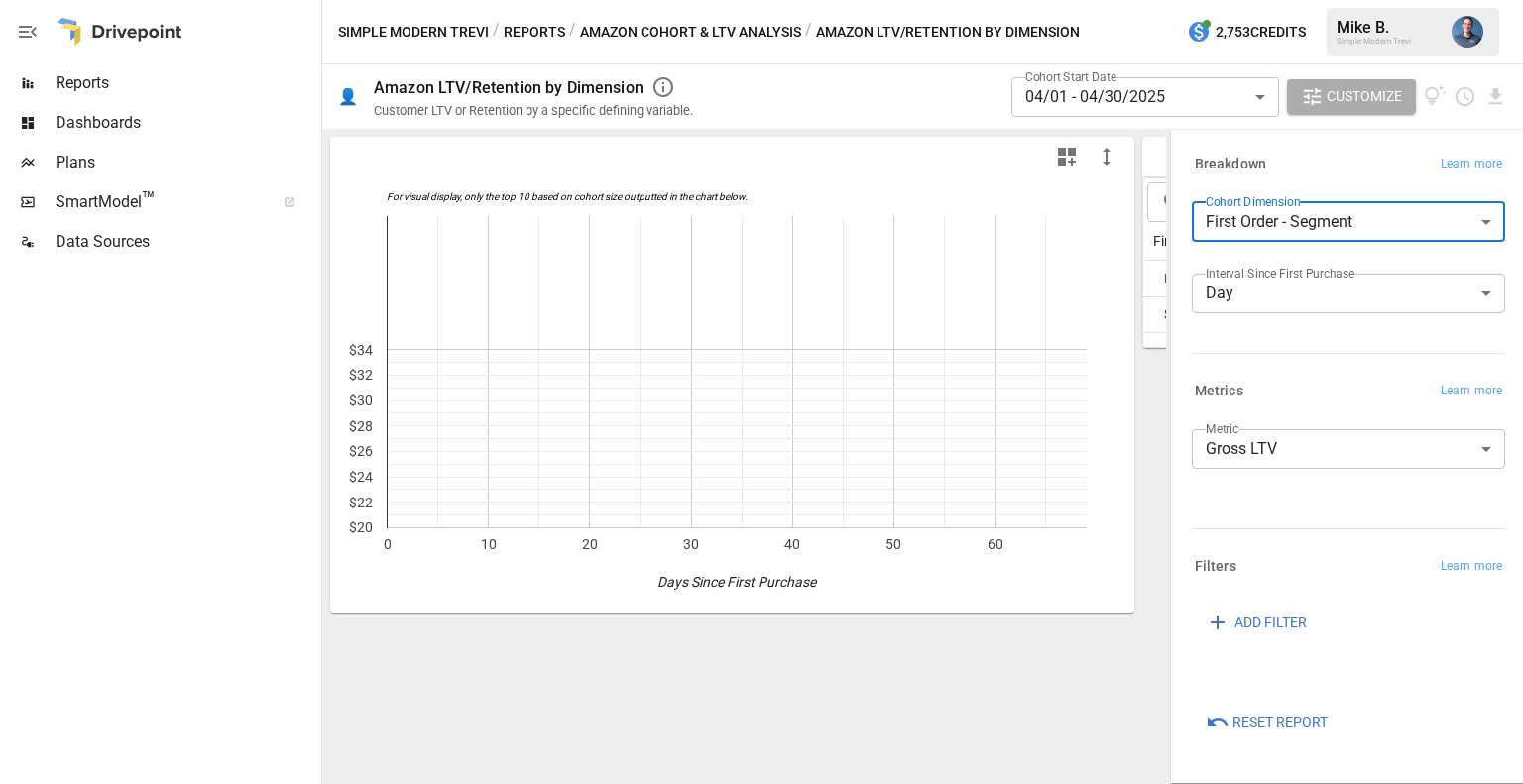 click on "**********" at bounding box center (762, 0) 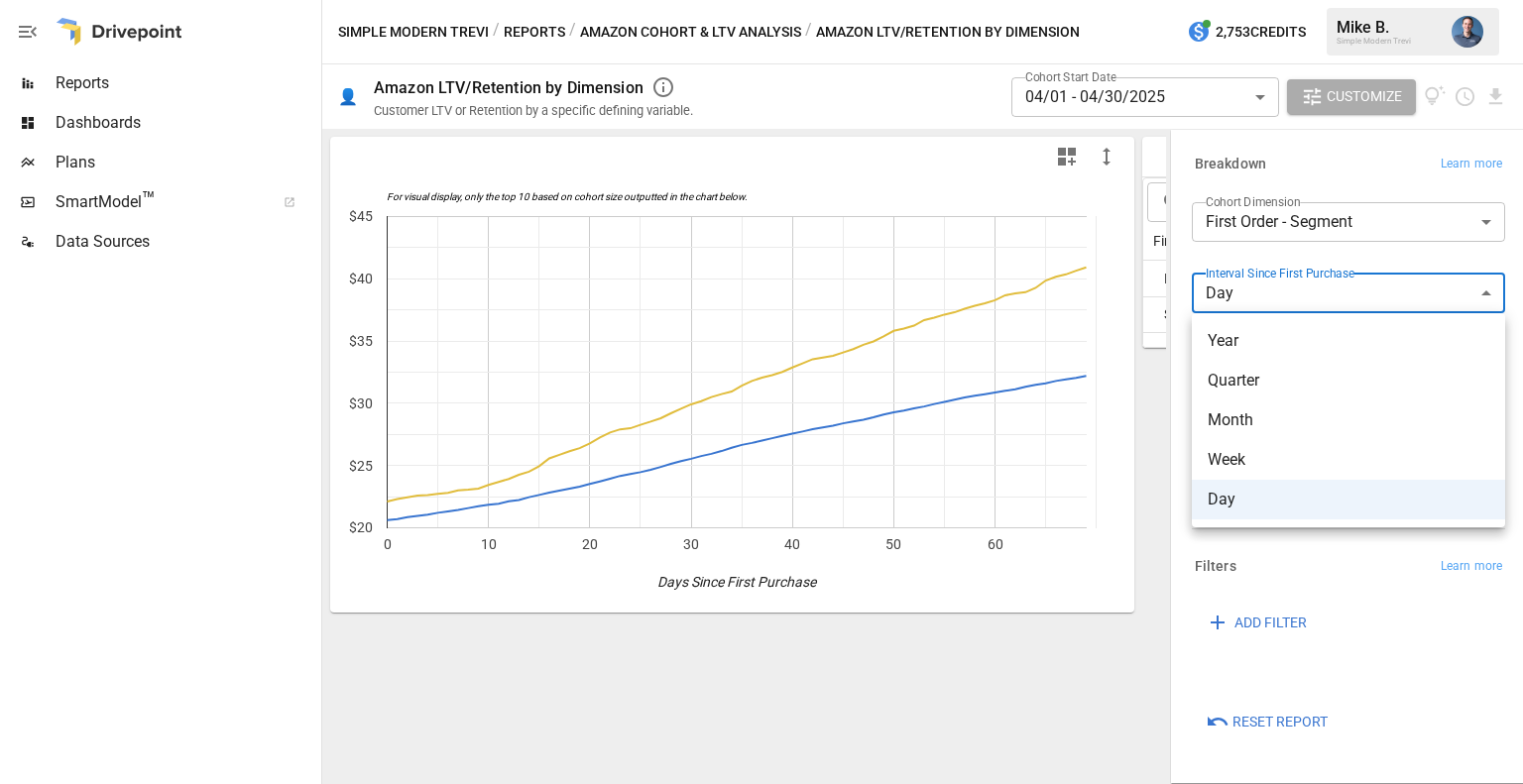 click at bounding box center (762, 392) 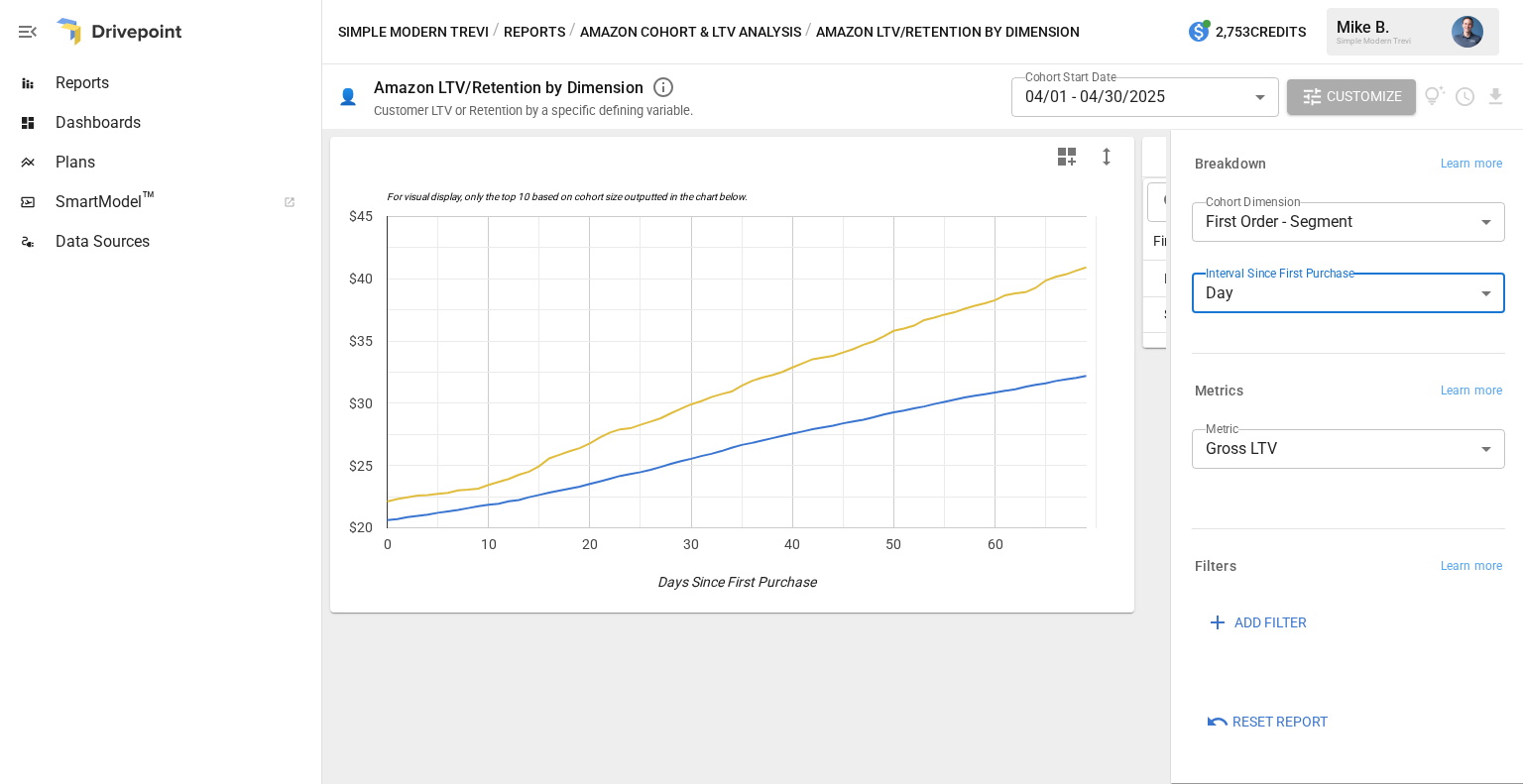 scroll, scrollTop: 0, scrollLeft: 0, axis: both 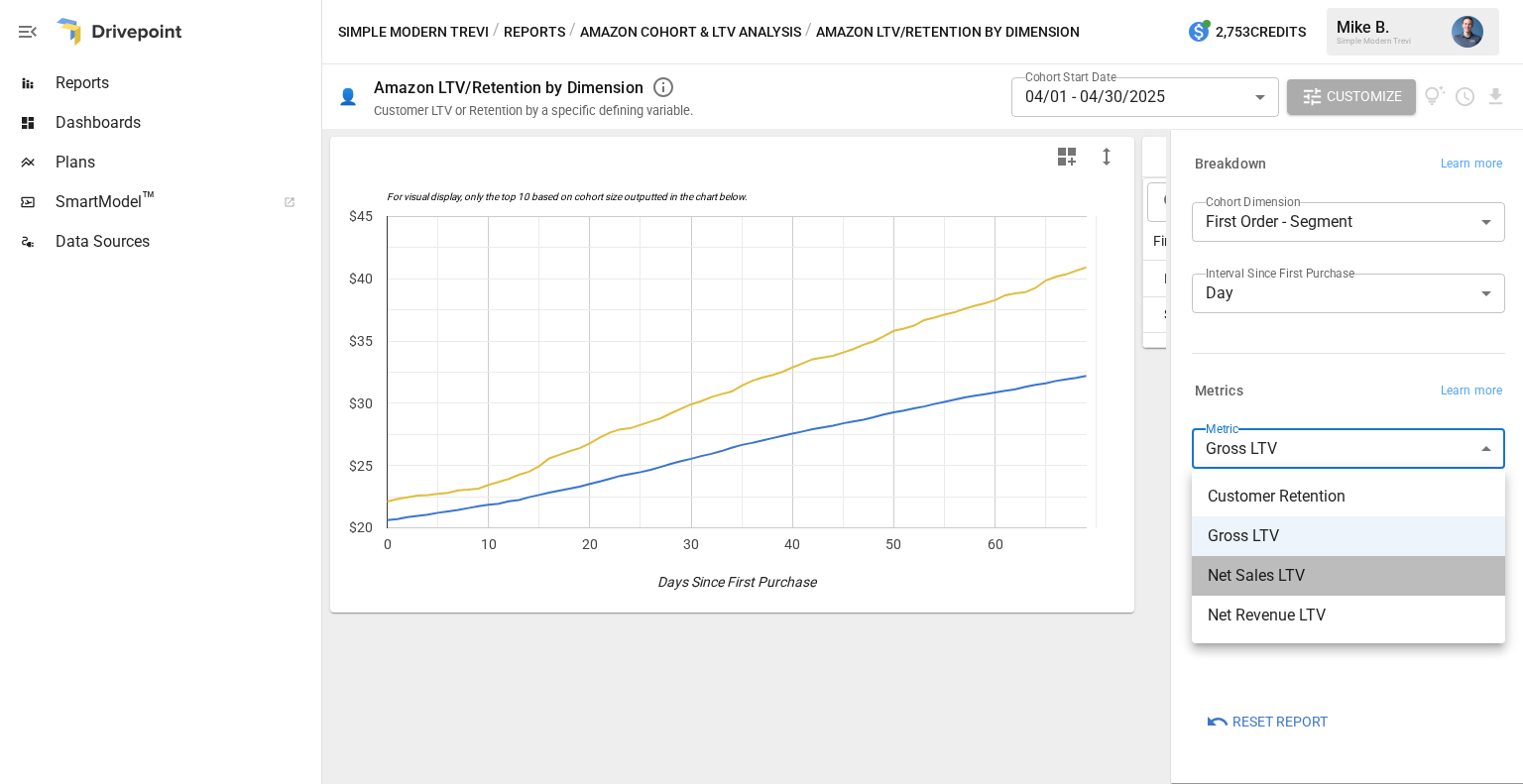 click on "Net Sales LTV" at bounding box center (1348, 497) 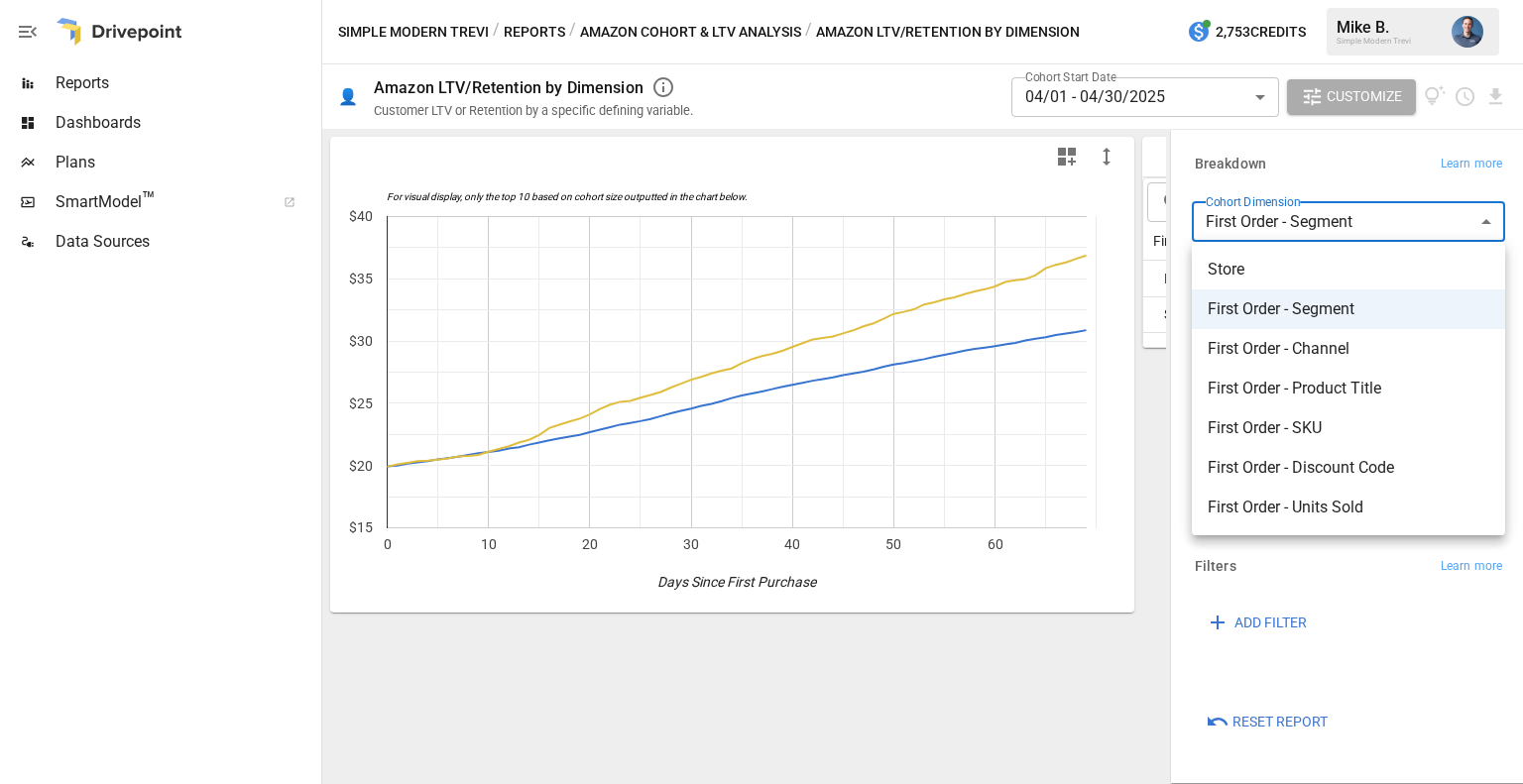 click on "**********" at bounding box center (762, 0) 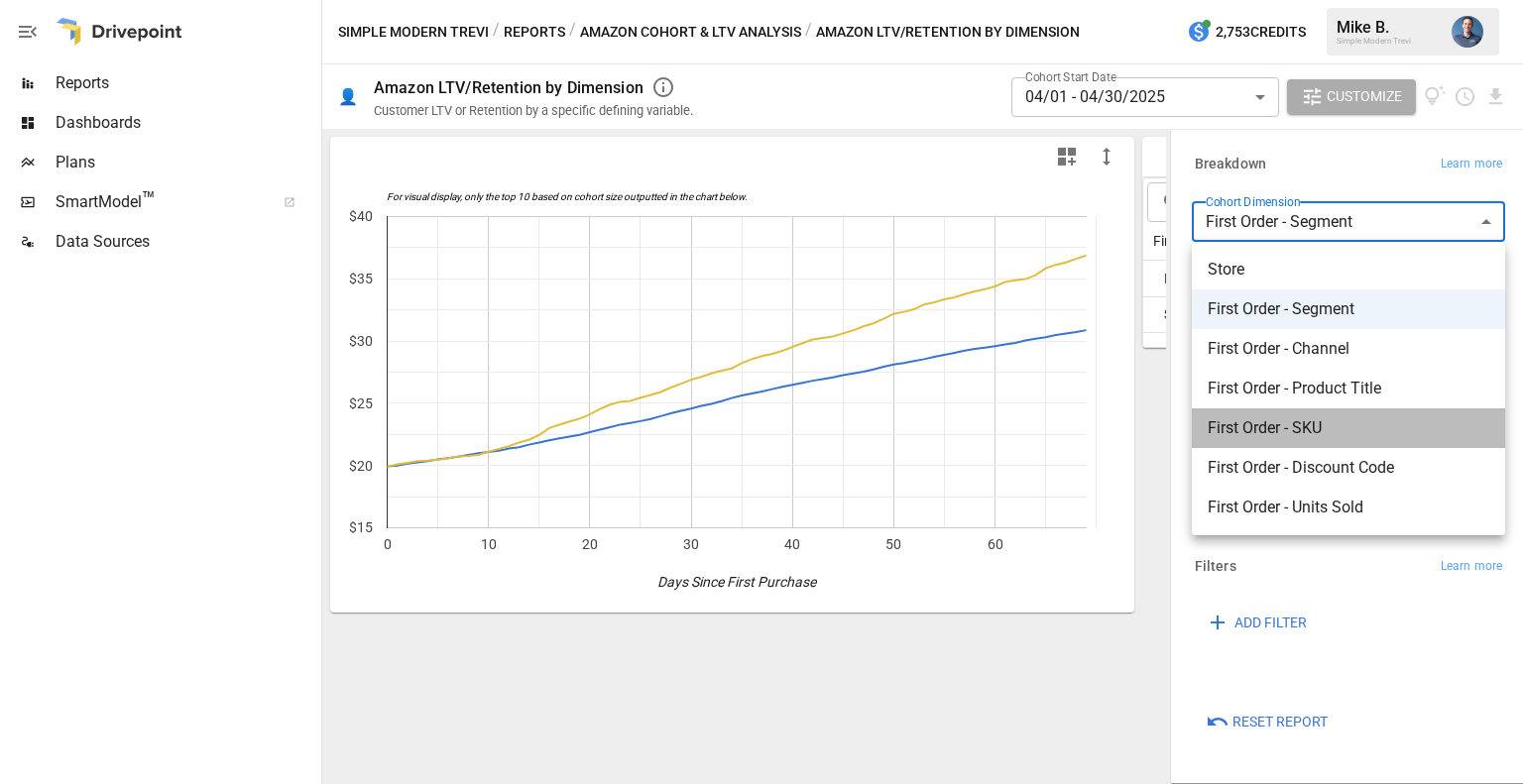 click on "First Order - SKU" at bounding box center [1348, 270] 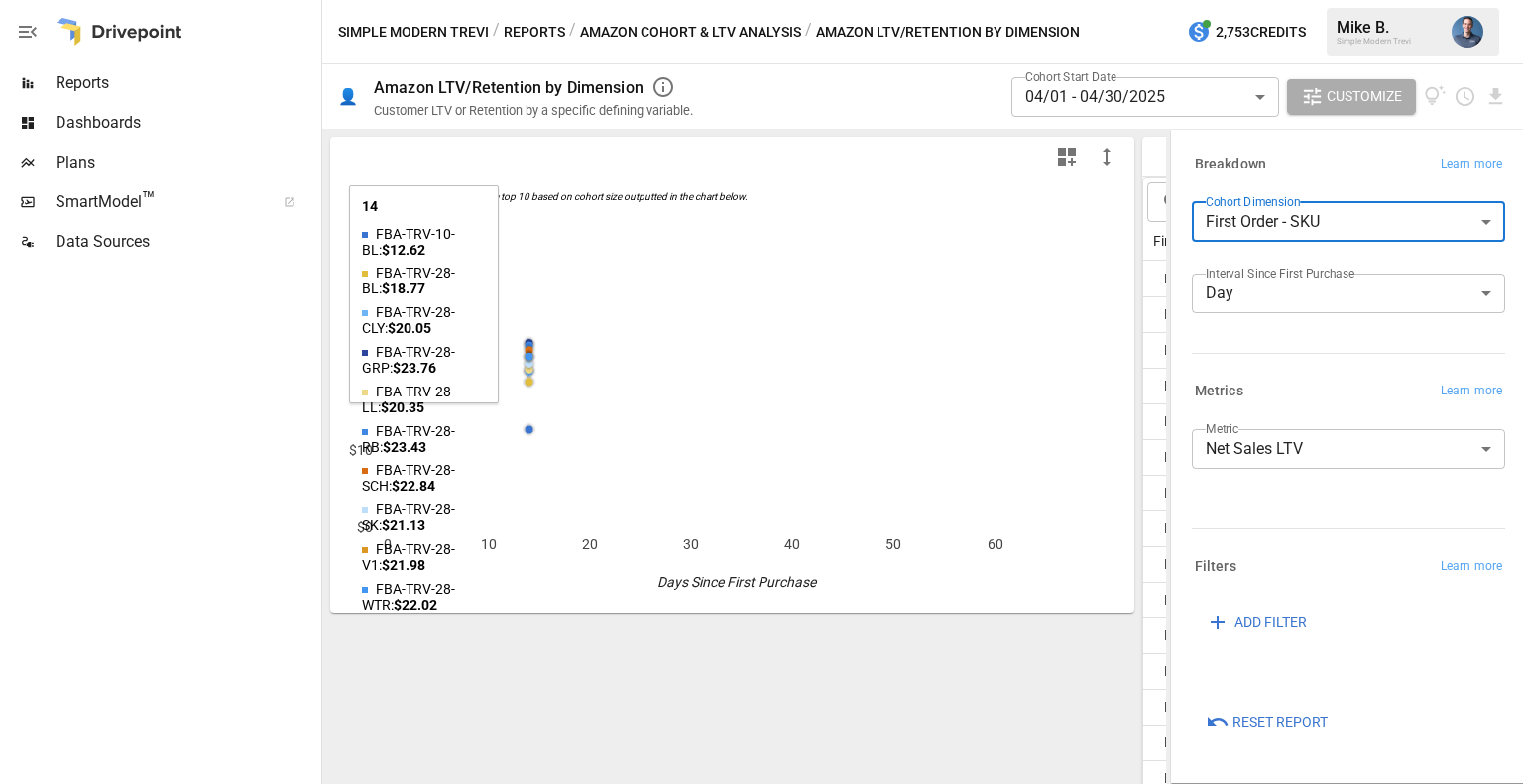 scroll, scrollTop: 330, scrollLeft: 0, axis: vertical 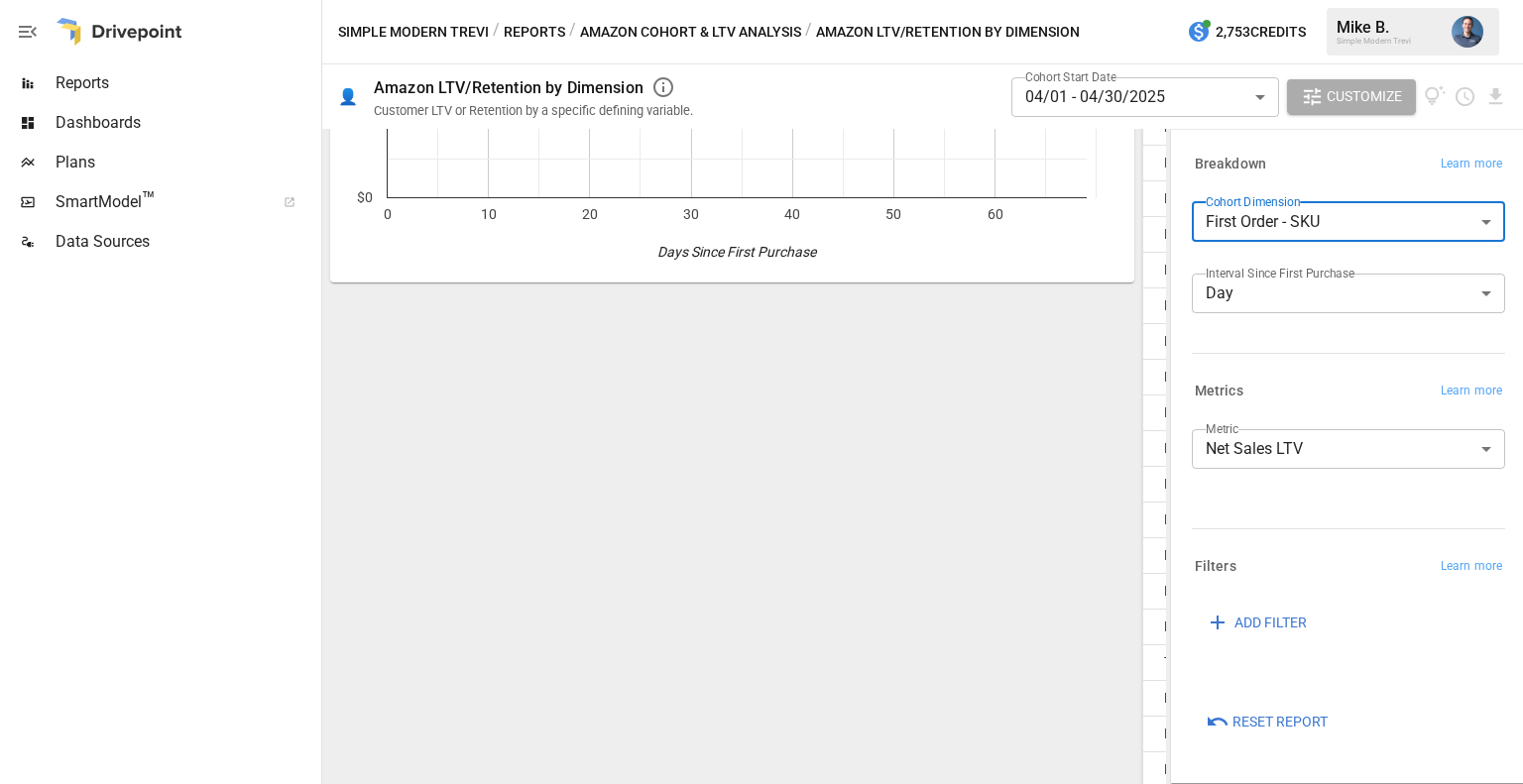 click on "Reports Dashboards Plans SmartModel ™ Data Sources Simple Modern Trevi / Reports / Amazon Cohort & LTV Analysis / Amazon LTV/Retention by Dimension 2,753  Credits [FIRST] [LAST]. Simple Modern Trevi 👤 Amazon LTV/Retention by Dimension Customer LTV or Retention by a specific defining variable. Cohort Start Date [DATE] ****** ​ Customize For visual display, only the top 10 based on cohort size outputted in the chart below. 0 10 20 30 40 50 60 $0 $10 $20 $30 $40 Days Since First Purchase $10 ​ ​ First Order - SKU   6   7   8   9   10   11   12   13   14   15 FBA-TRV-28-V1 $20.94 $21.04 $21.18 $21.30 $21.40 $21.47 $21.65 $21.77 $21.98 $22.15 FBA-TRV-28-BL $17.98 $18.13 $18.19 $18.29 $18.31 $18.40 $18.55 $18.66 $18.77 $18.94 FBA-TRV-28-SK $19.75 $19.82 $19.87 $20.06 $20.25 $20.40 $20.66 $20.66 $21.13 $21.31 FBA-TRV-28-WTR $20.64 $20.76 $20.81 $20.93 $21.06 $21.20 $21.57 $21.69 $22.02 $22.22 FBA-TRV-28-LL $19.69 $19.74 $19.74 $20.08 $20.08 $20.08 $20.29 $20.29 $20.35 $20.48 FBA-TRV-28-CLY $19.33" at bounding box center (762, 0) 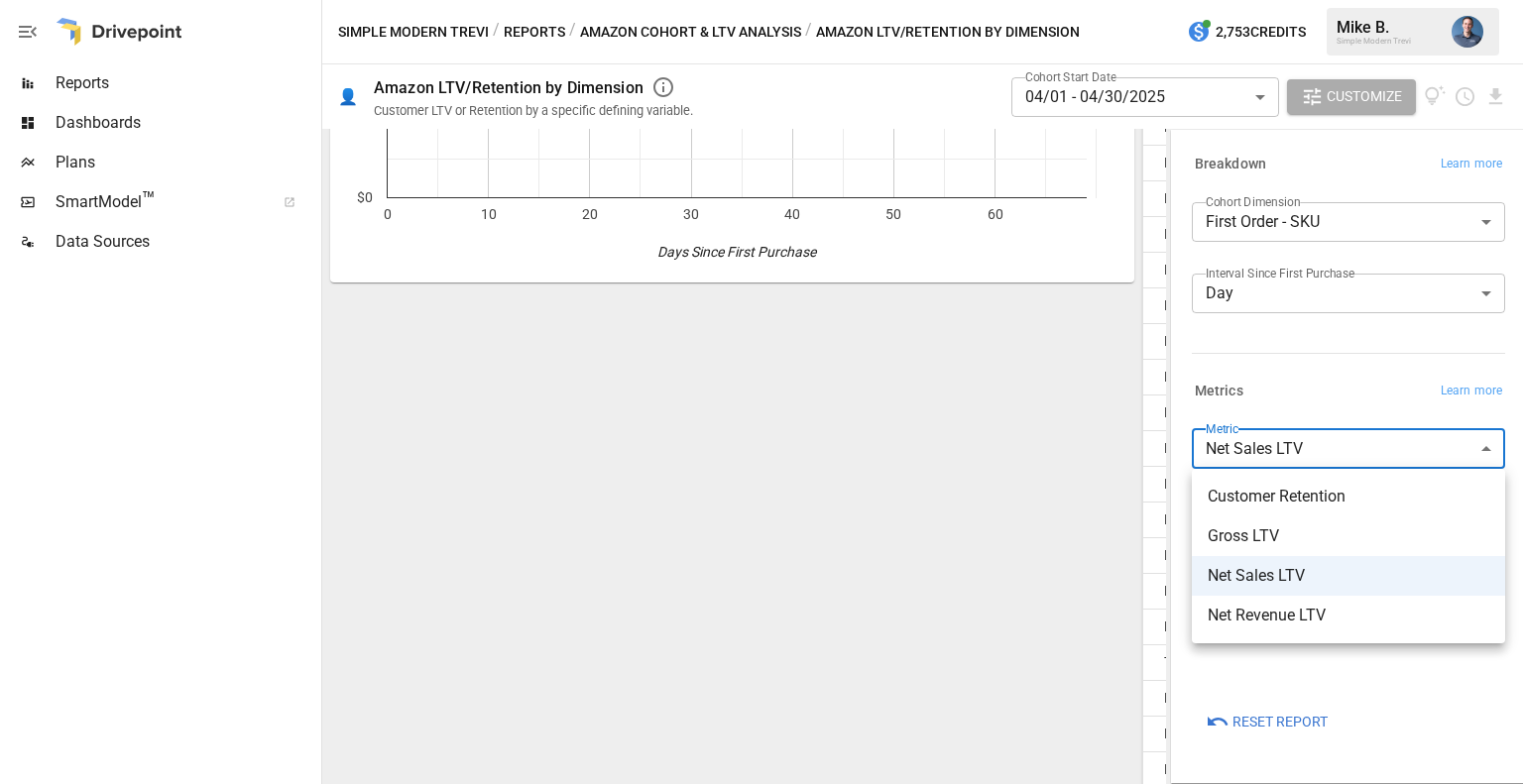drag, startPoint x: 1354, startPoint y: 503, endPoint x: 1064, endPoint y: 400, distance: 307.74827 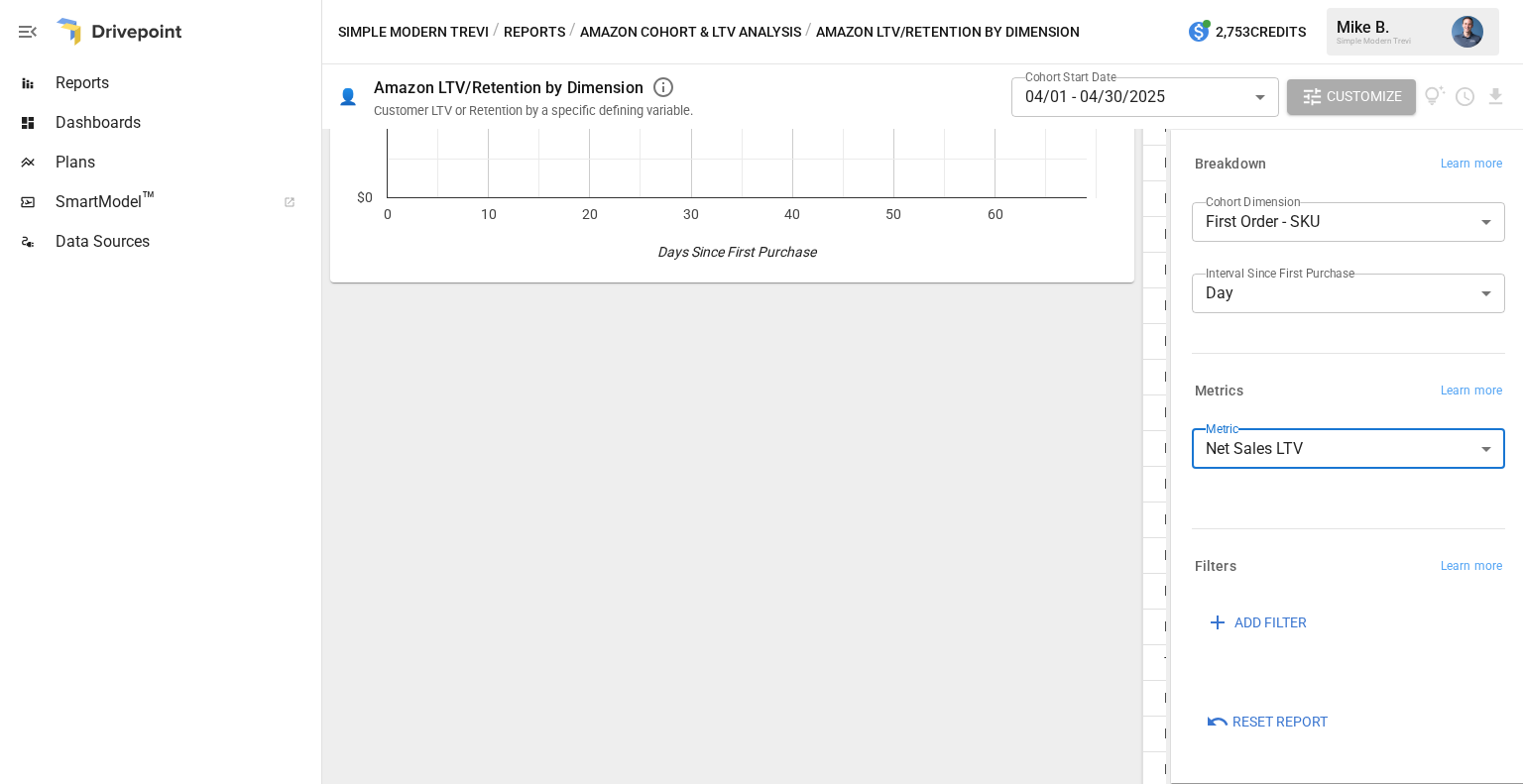 scroll, scrollTop: 0, scrollLeft: 892, axis: horizontal 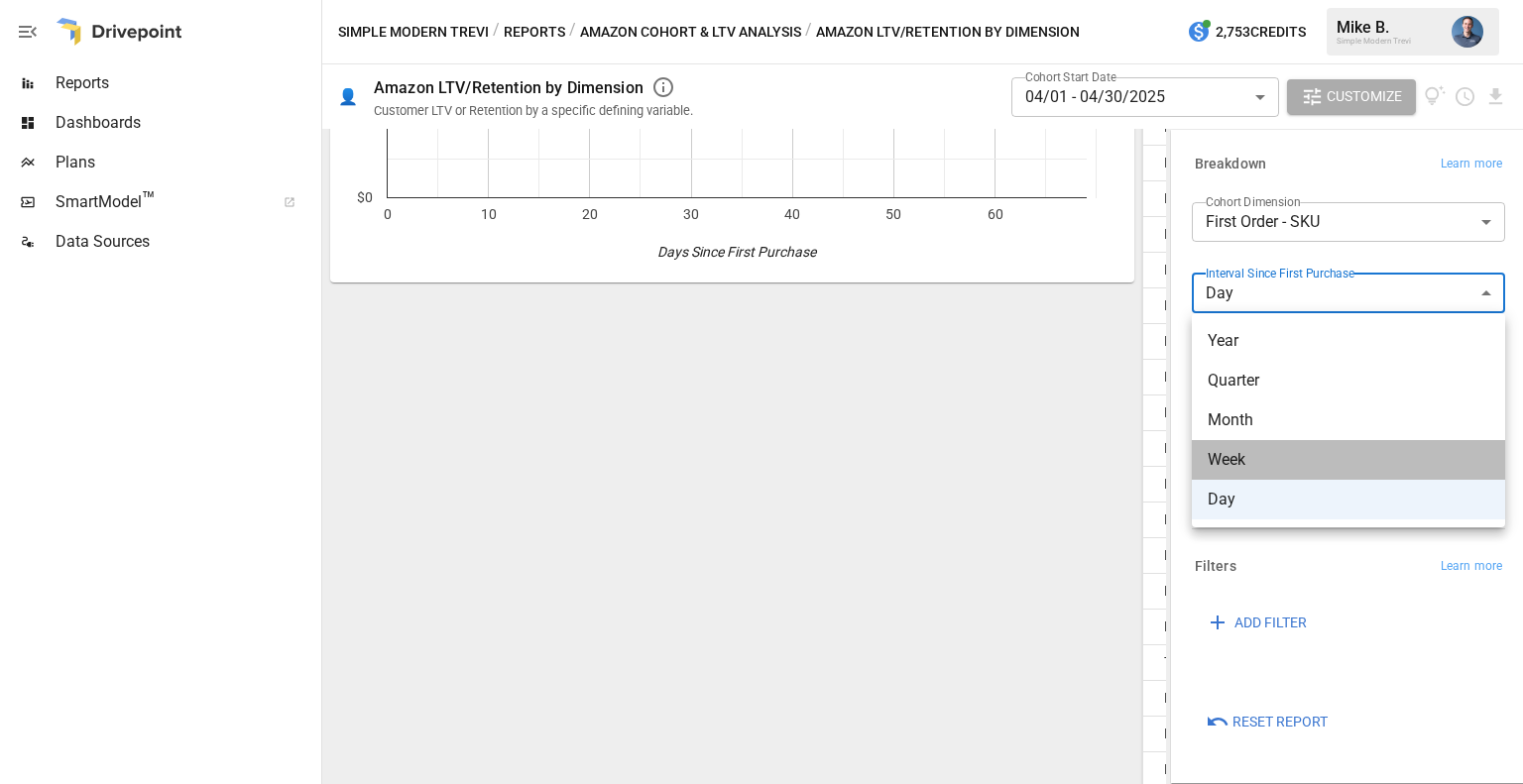 click on "Week" at bounding box center (1348, 341) 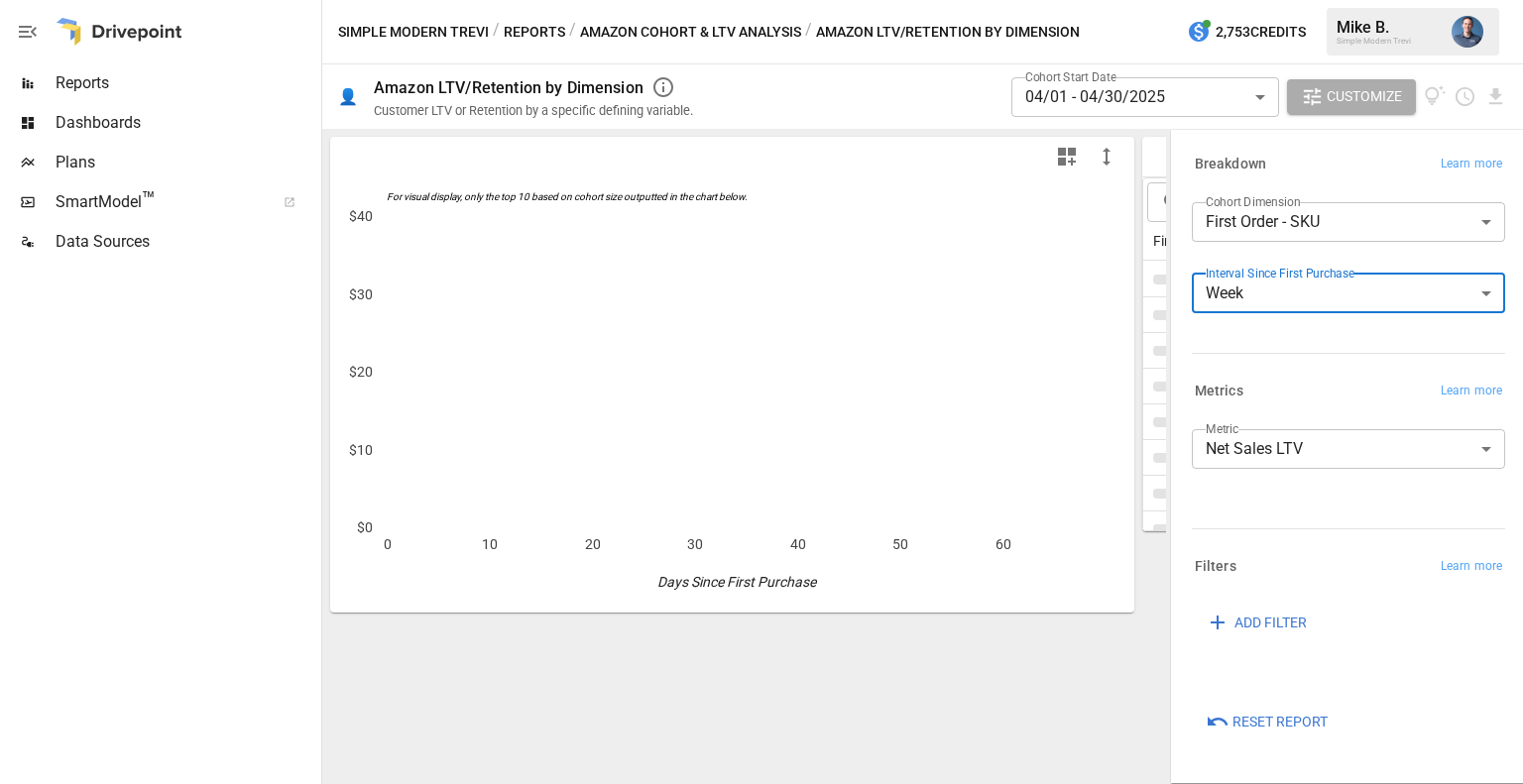 scroll, scrollTop: 0, scrollLeft: 0, axis: both 